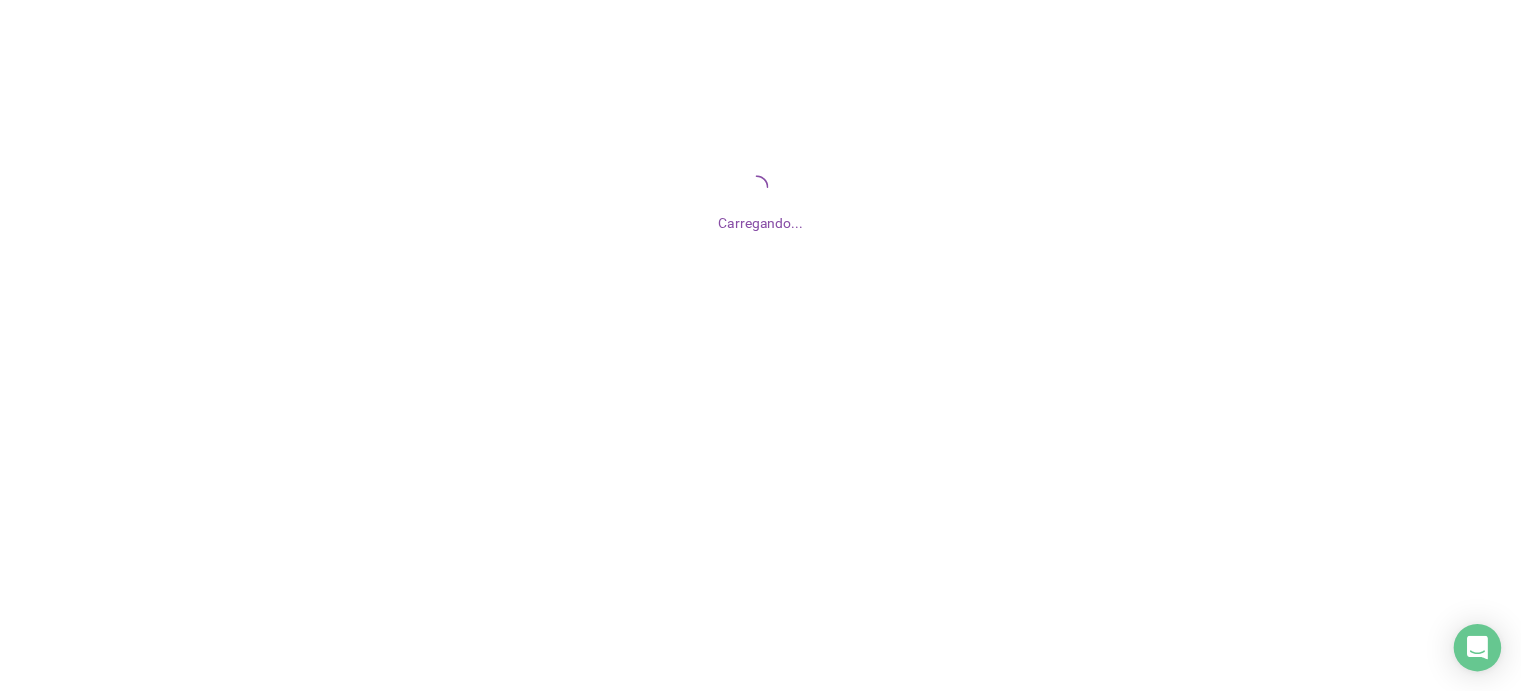 scroll, scrollTop: 0, scrollLeft: 0, axis: both 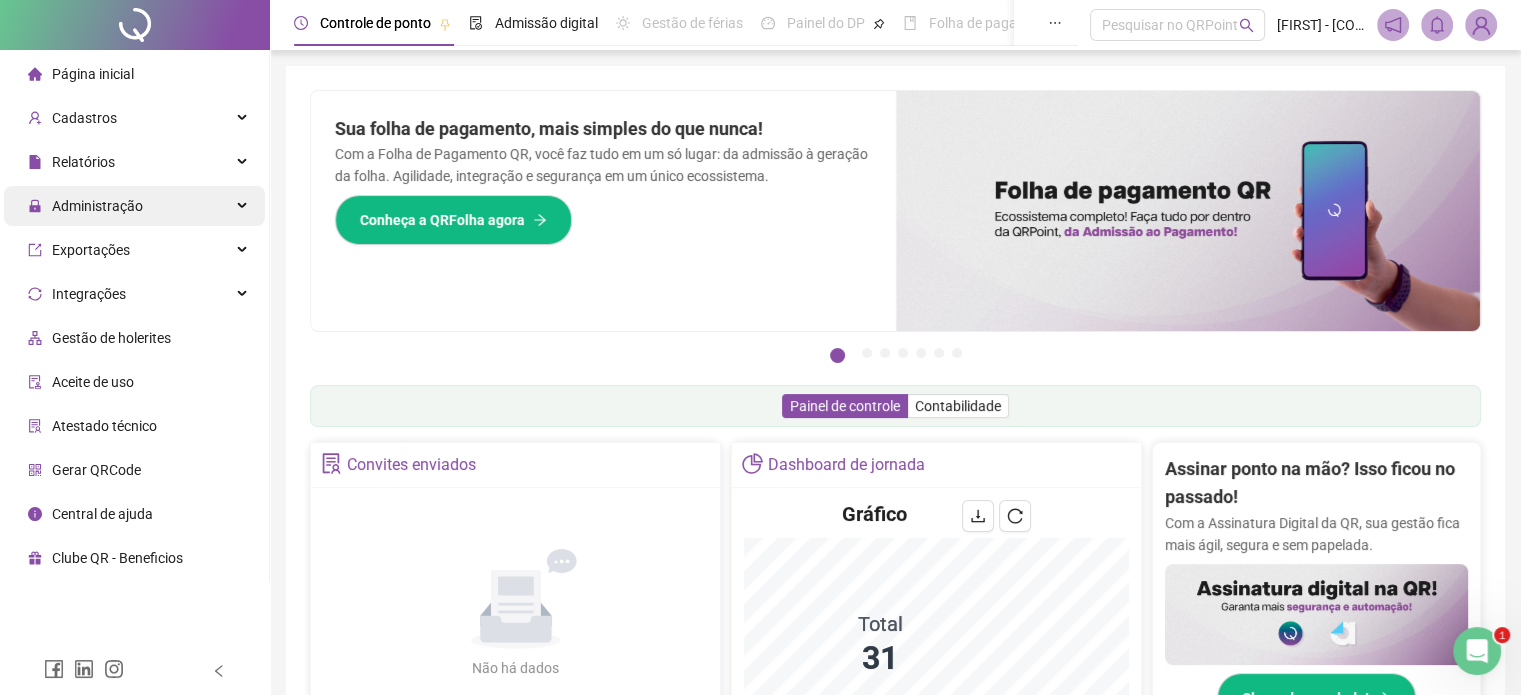 click on "Administração" at bounding box center (134, 206) 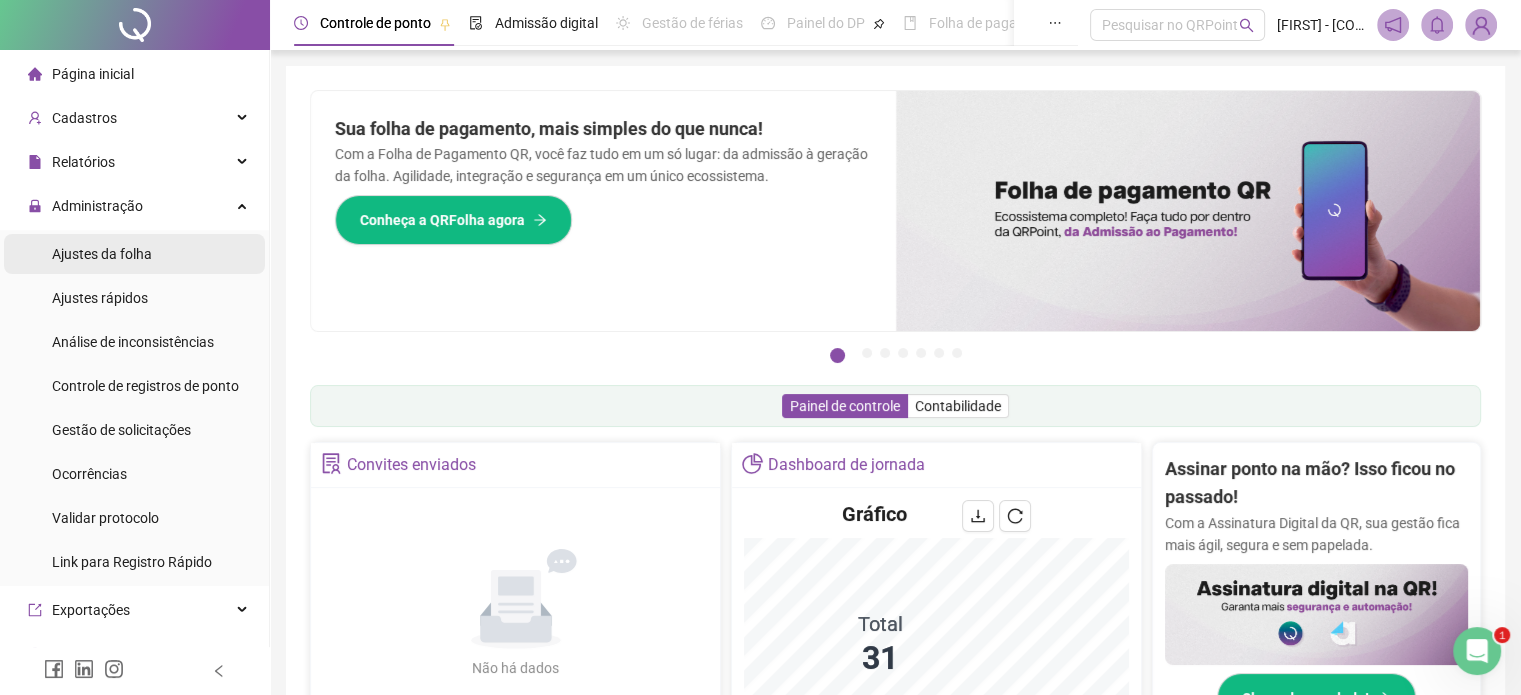 click on "Ajustes da folha" at bounding box center [134, 254] 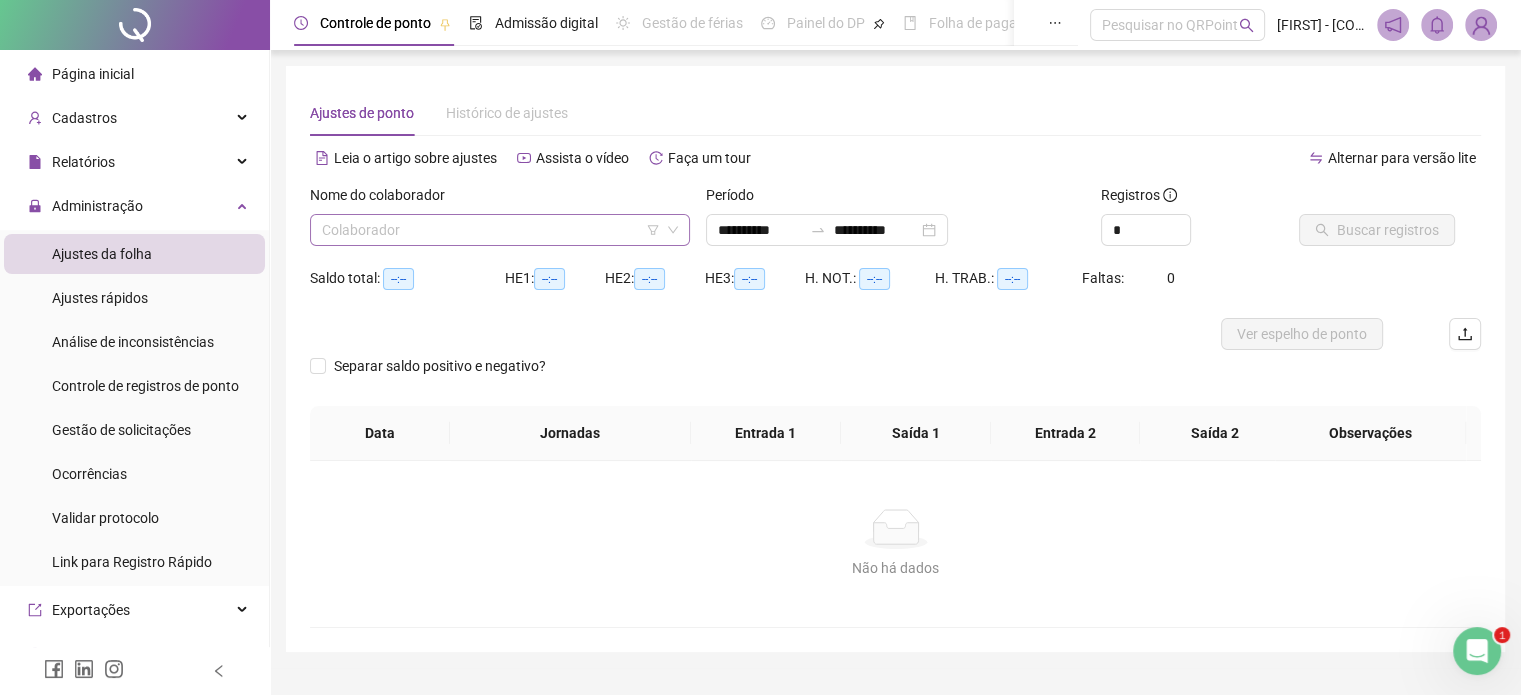 click at bounding box center [491, 230] 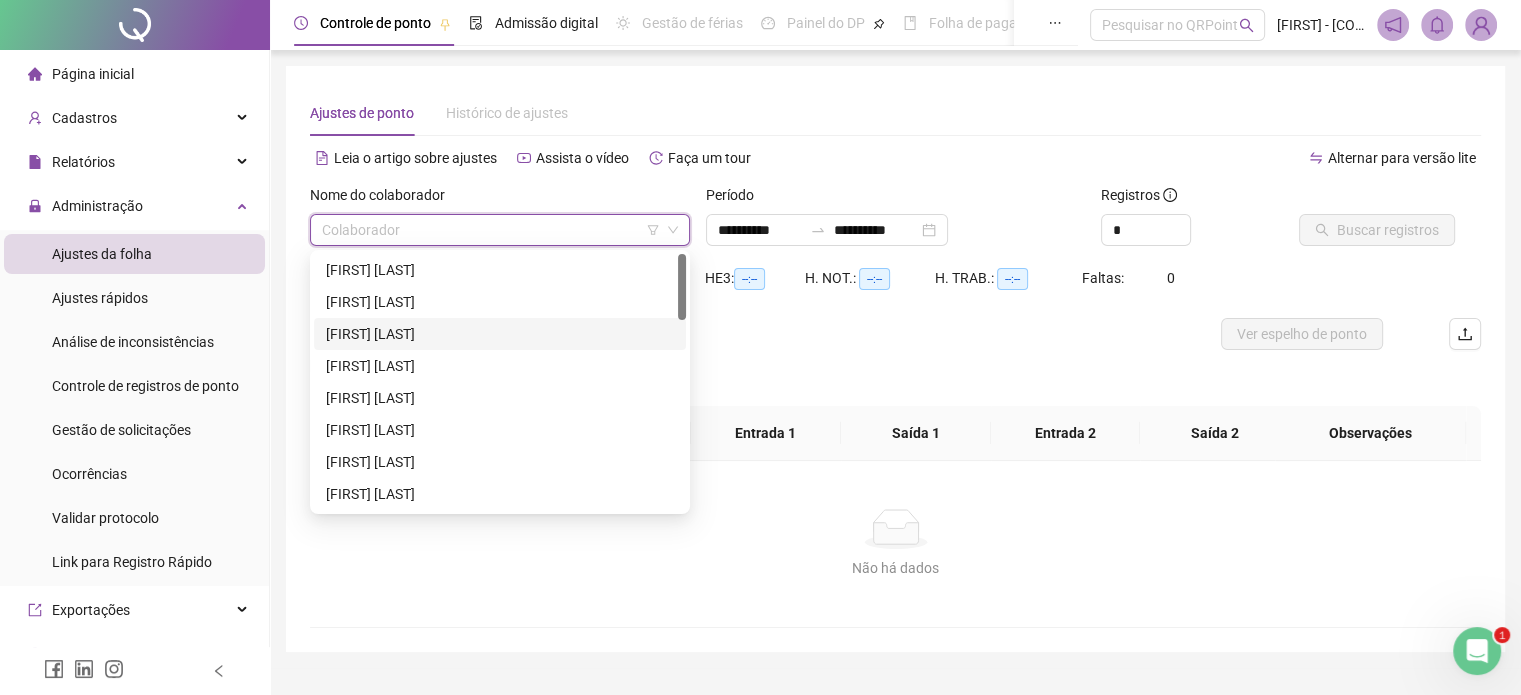 click on "[FIRST] [LAST]" at bounding box center (500, 334) 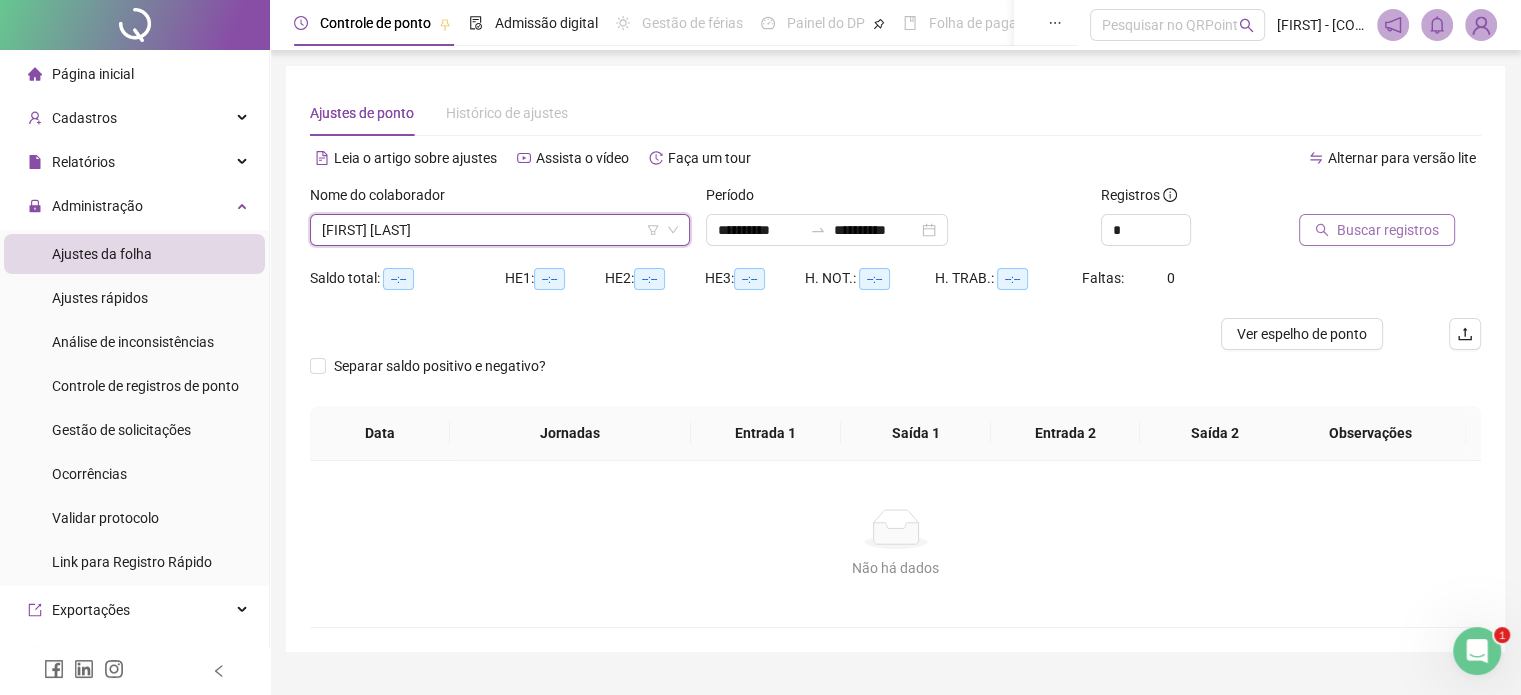 click on "Buscar registros" at bounding box center [1388, 230] 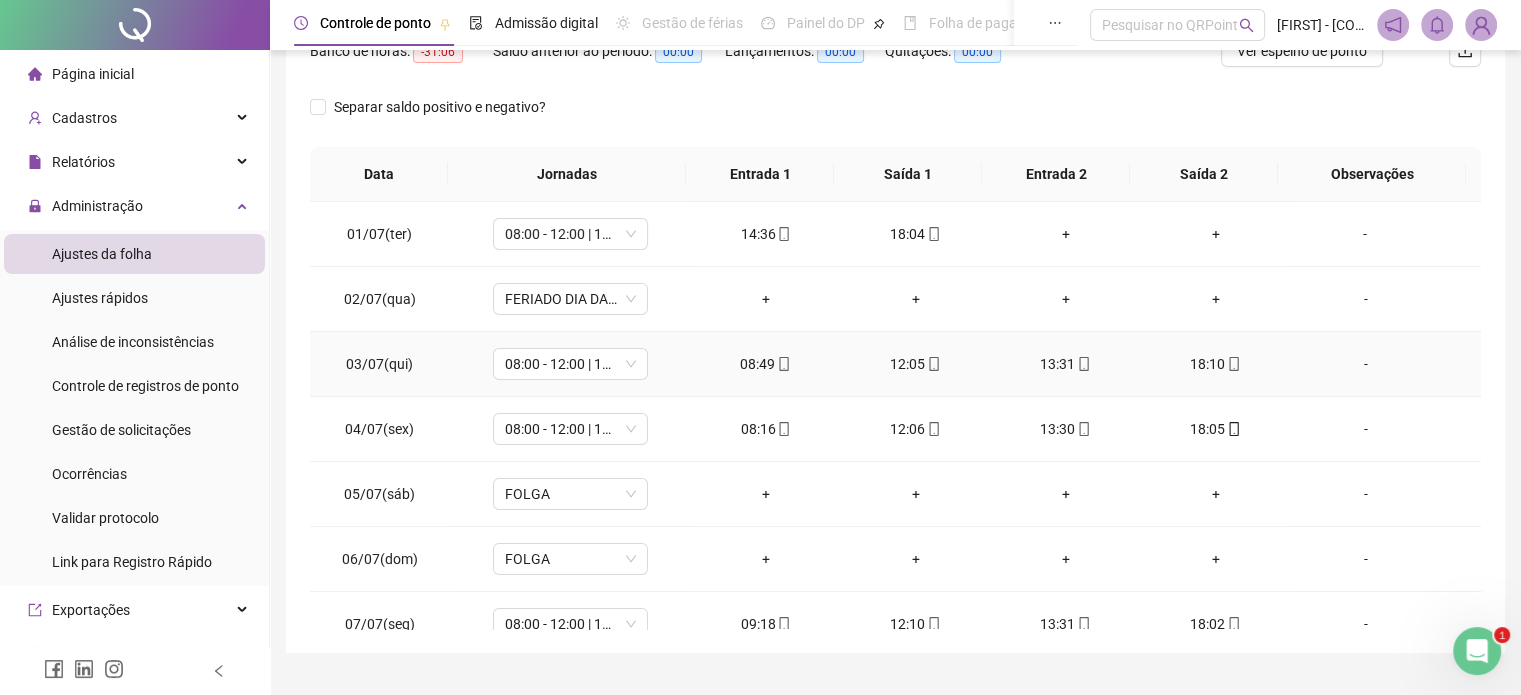 scroll, scrollTop: 26, scrollLeft: 0, axis: vertical 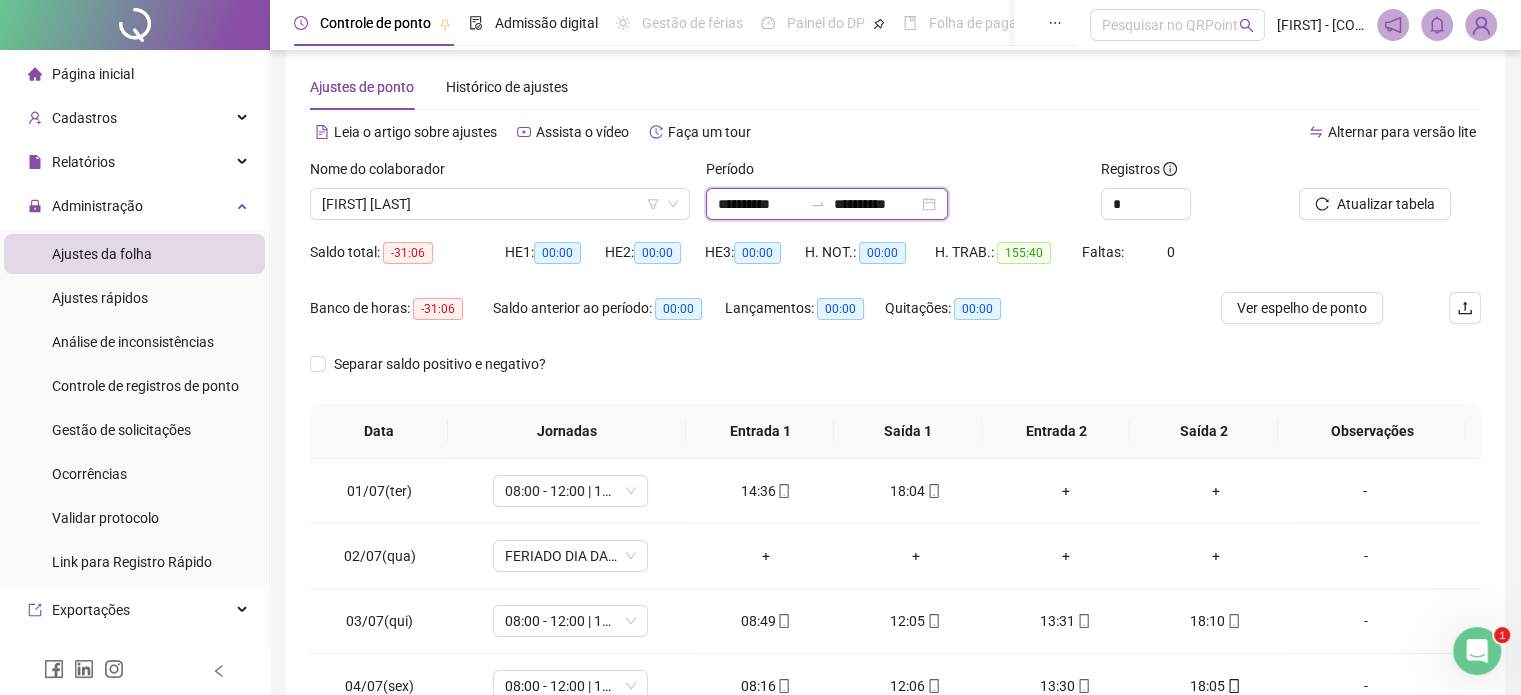 click on "**********" at bounding box center (760, 204) 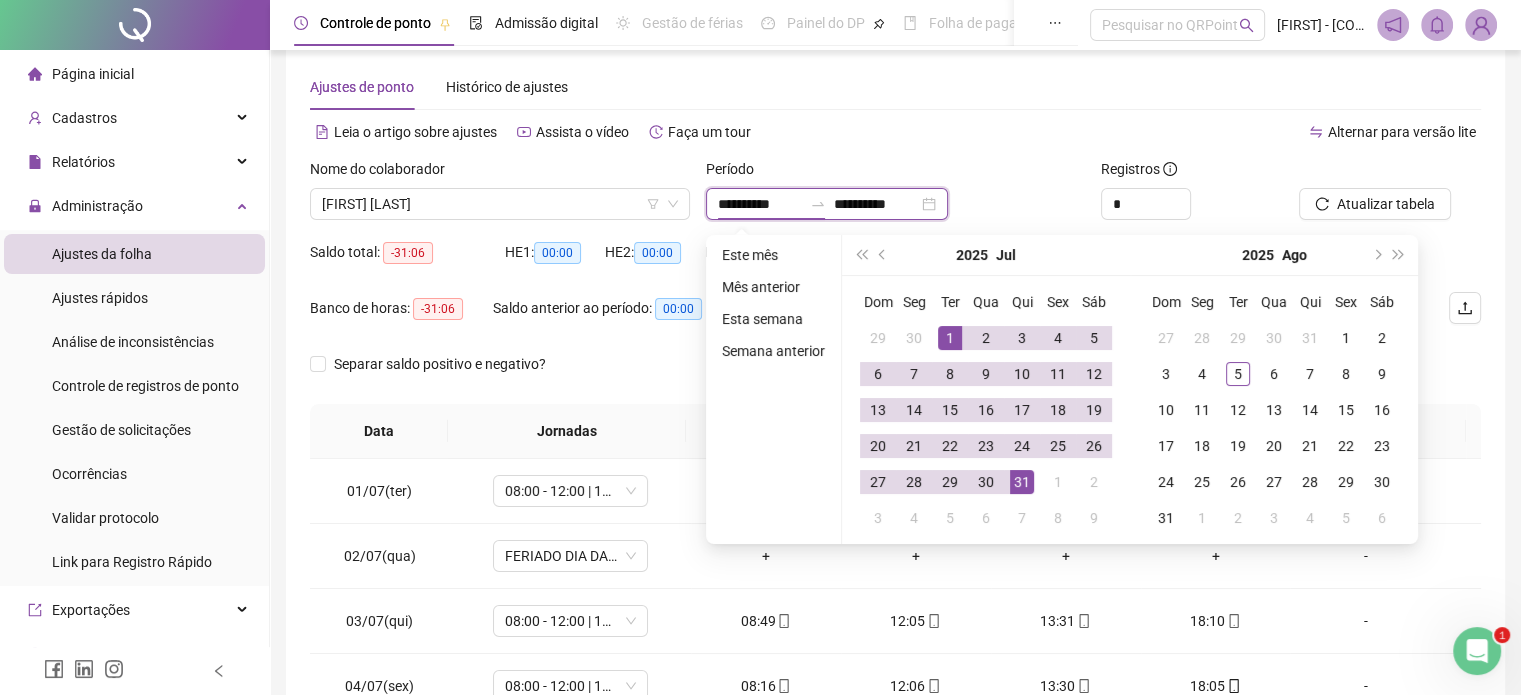 type on "**********" 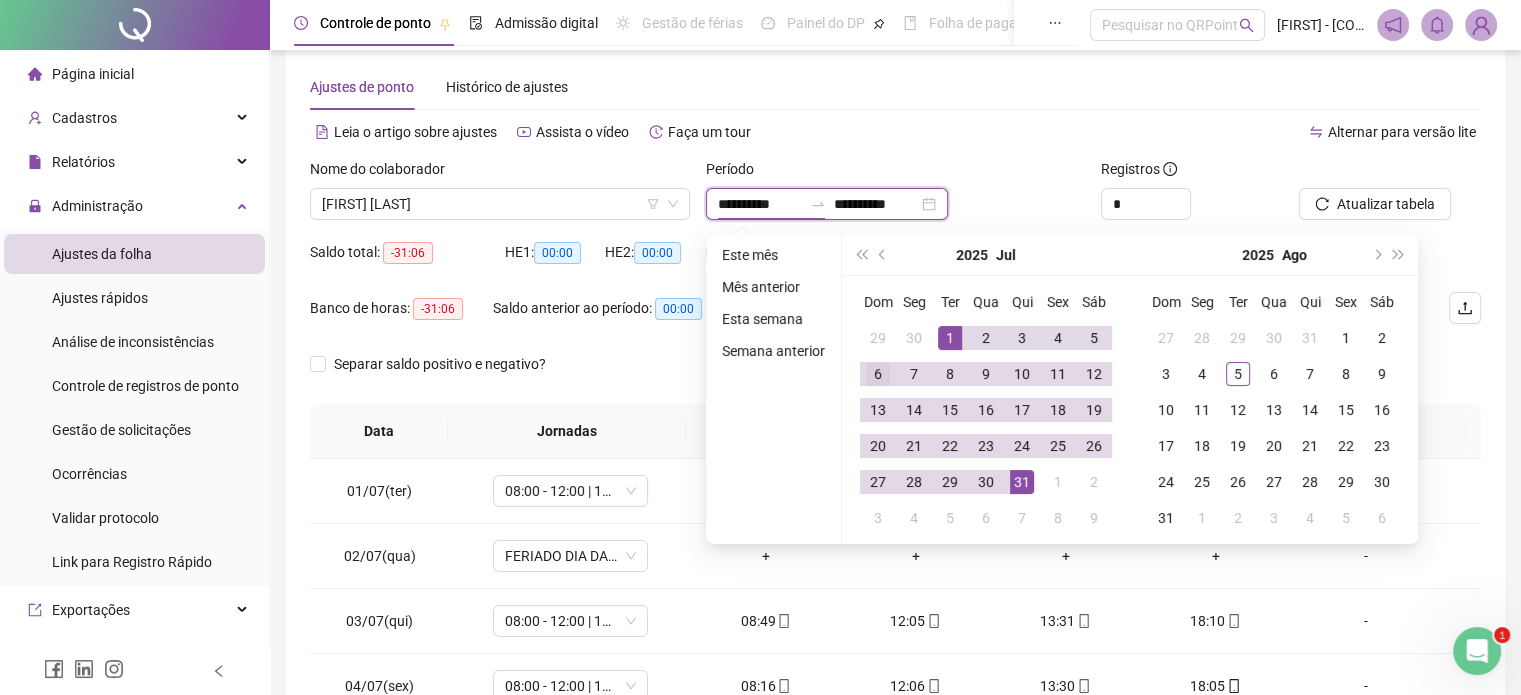 type on "**********" 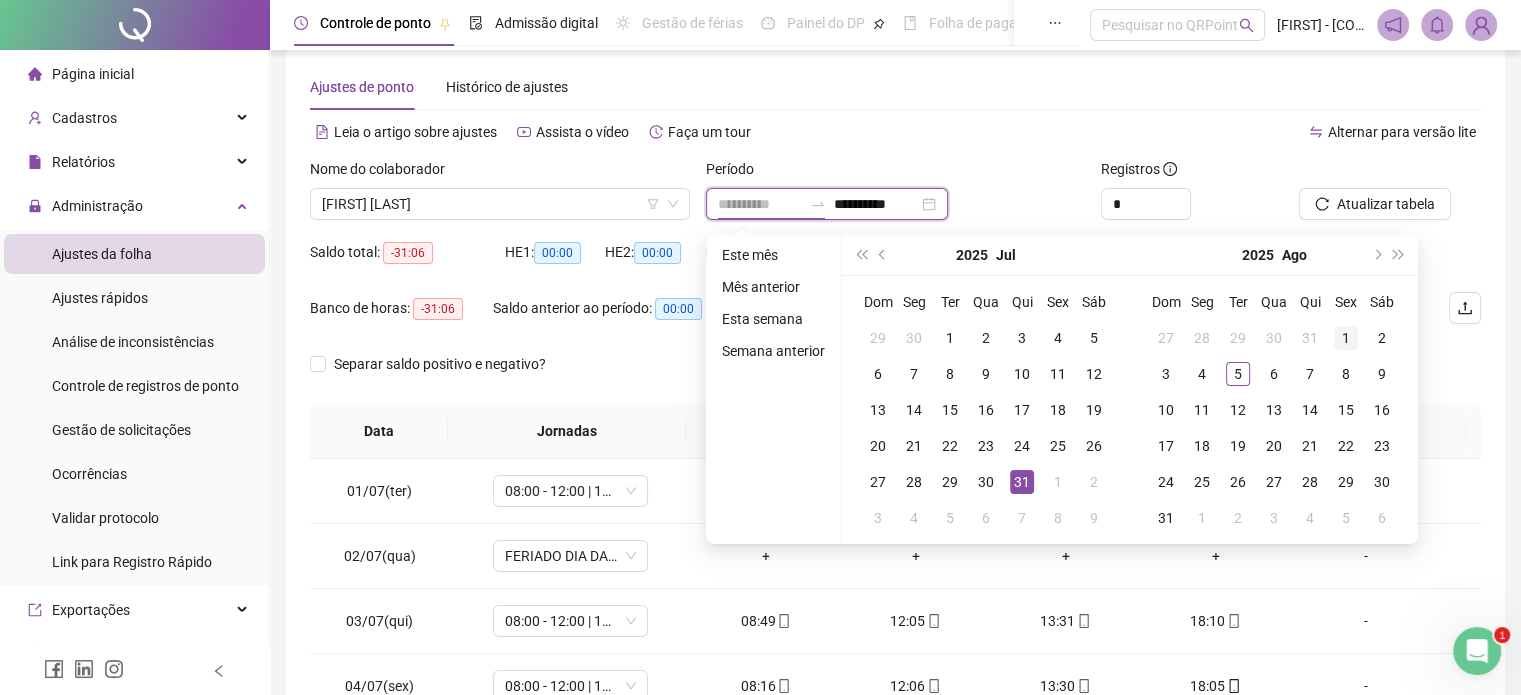 type on "**********" 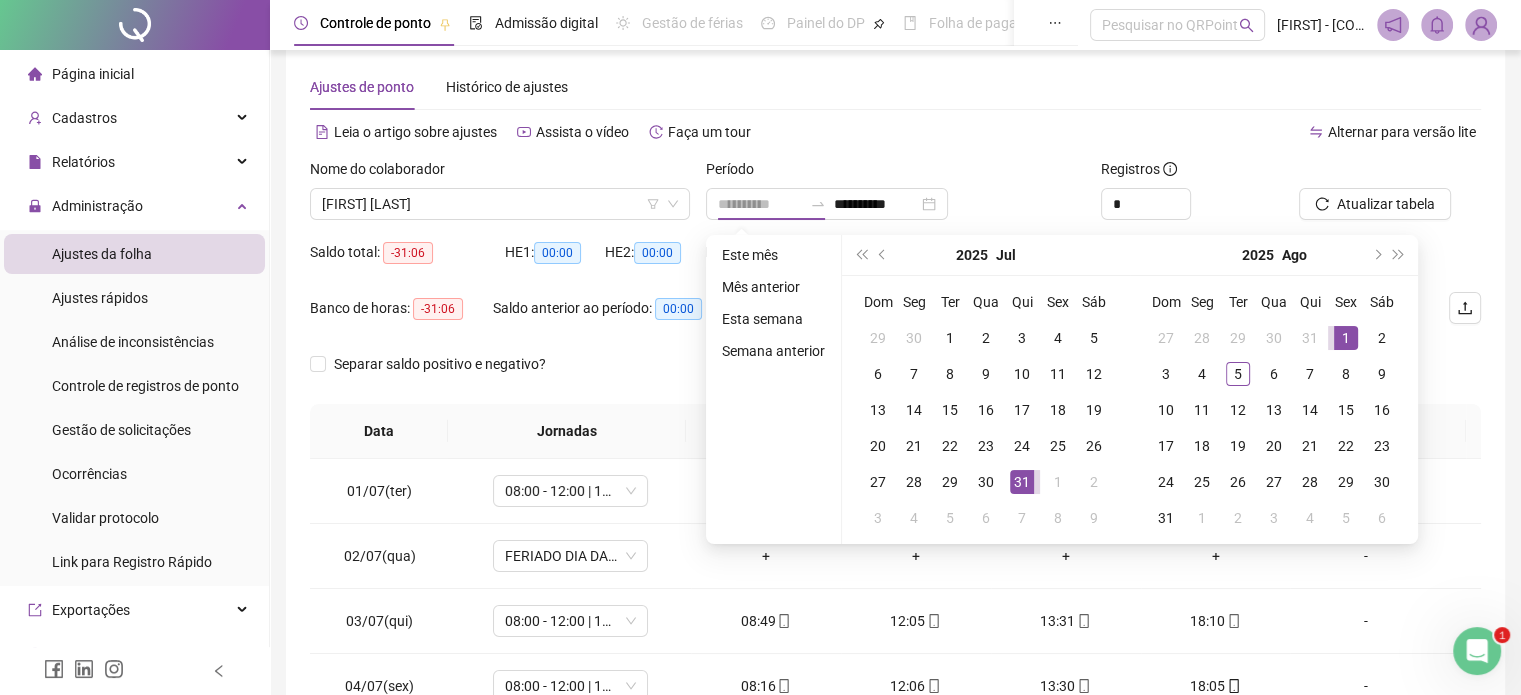 click on "1" at bounding box center (1346, 338) 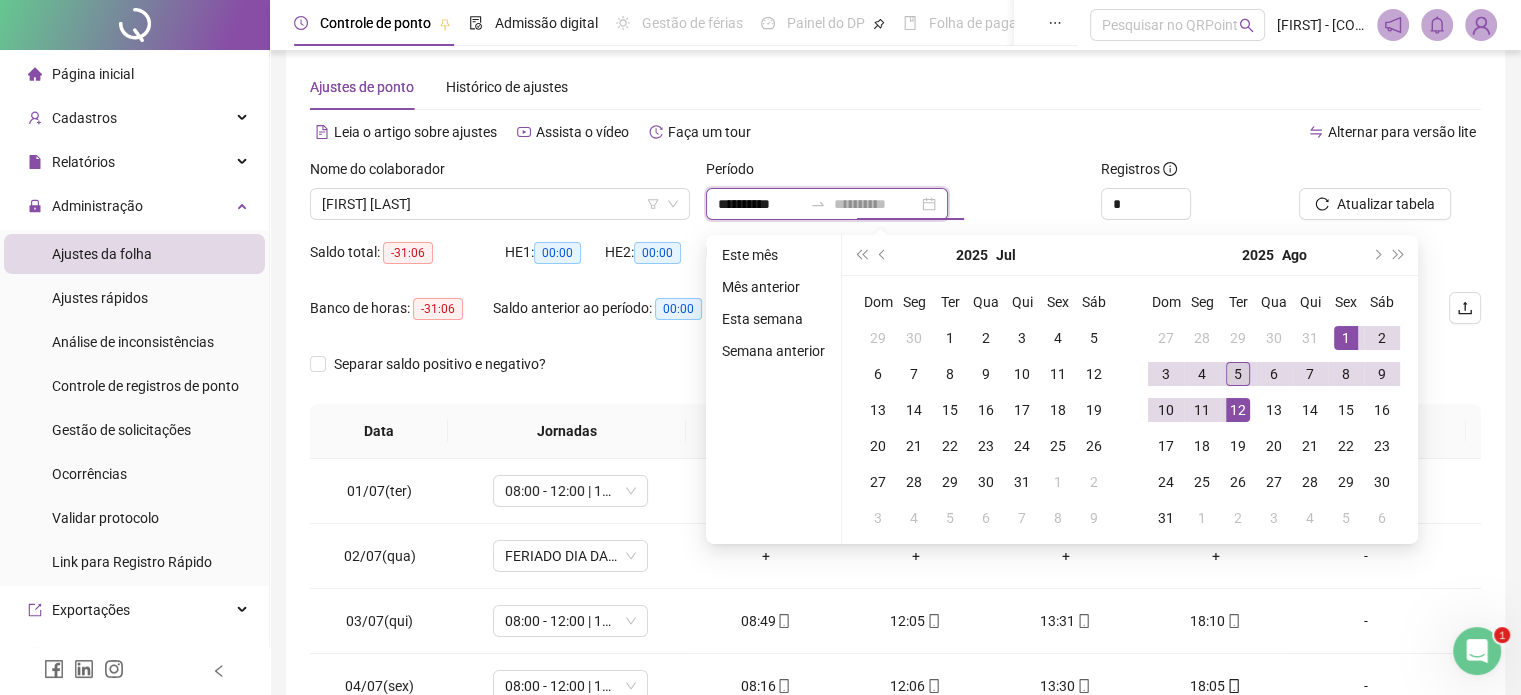 type on "**********" 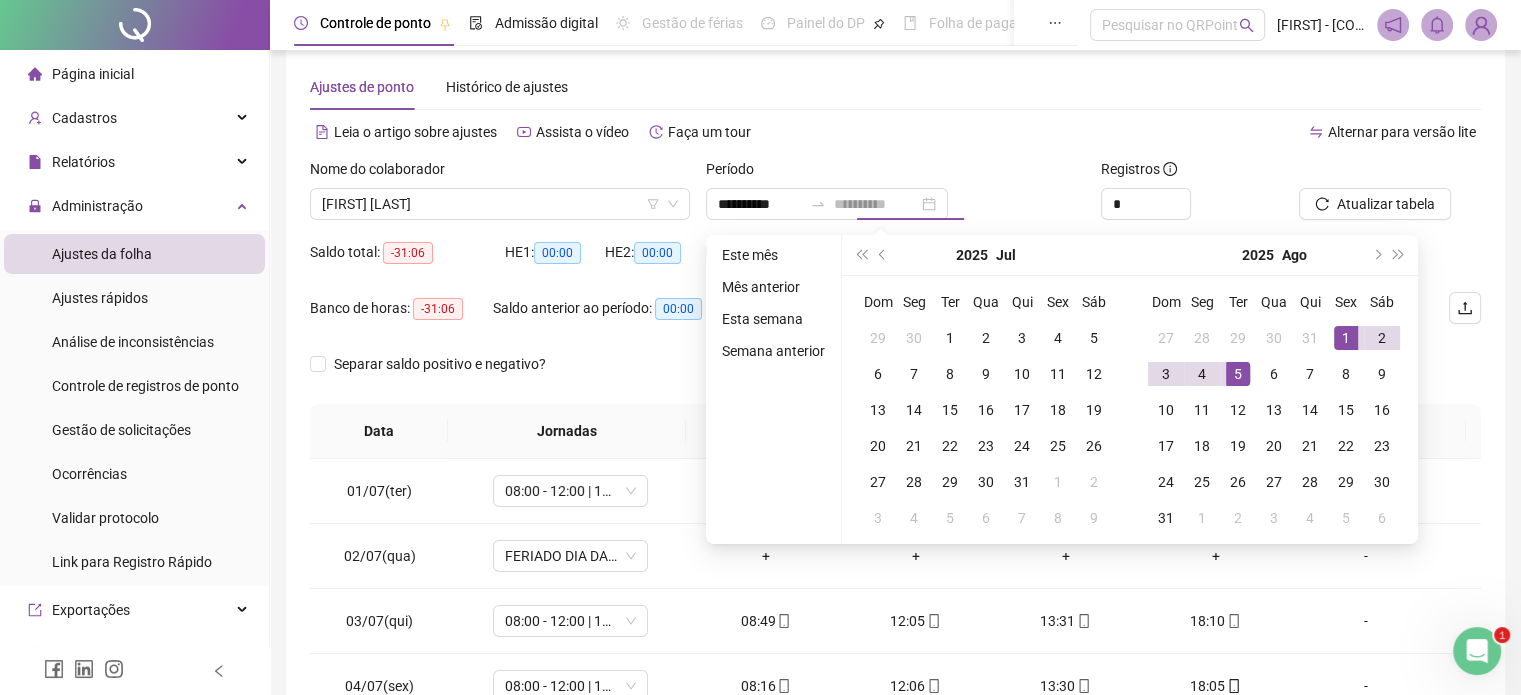 click on "5" at bounding box center [1238, 374] 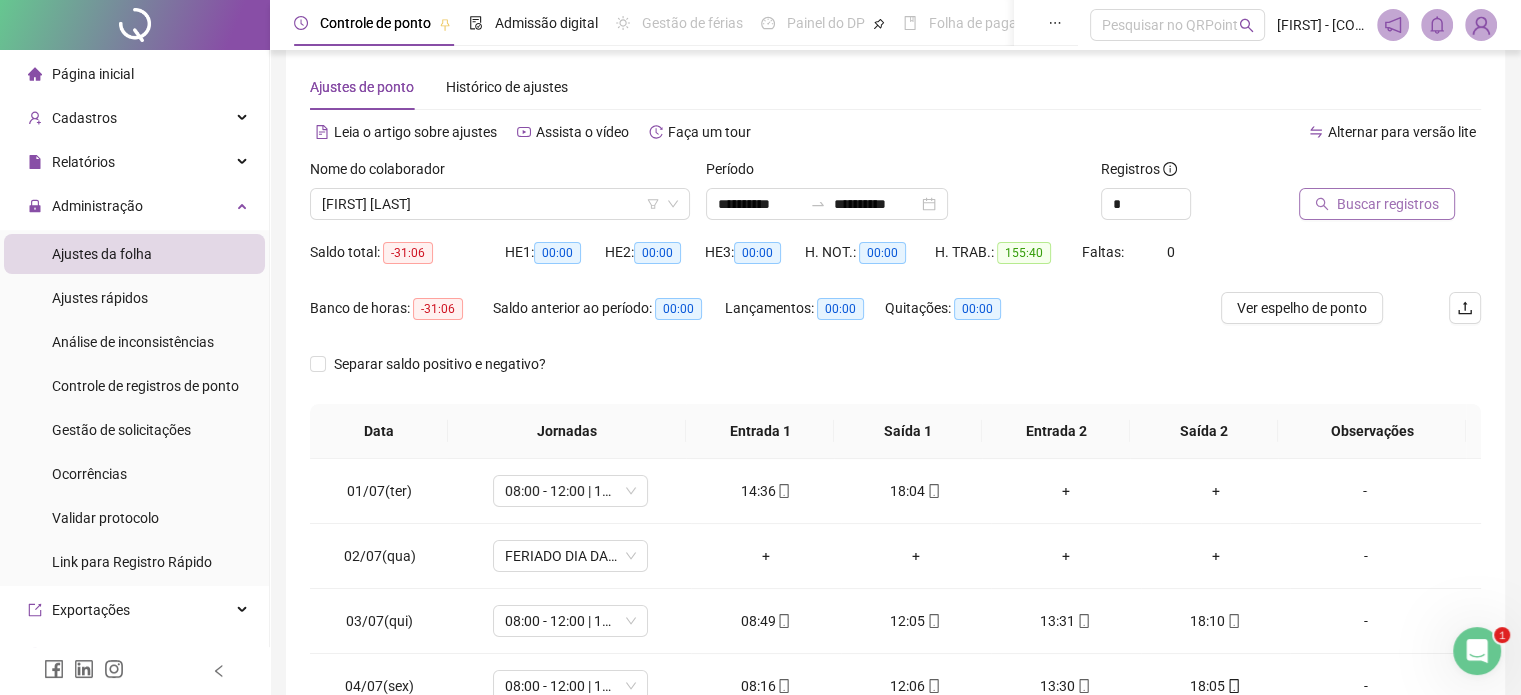 click on "Buscar registros" at bounding box center (1388, 204) 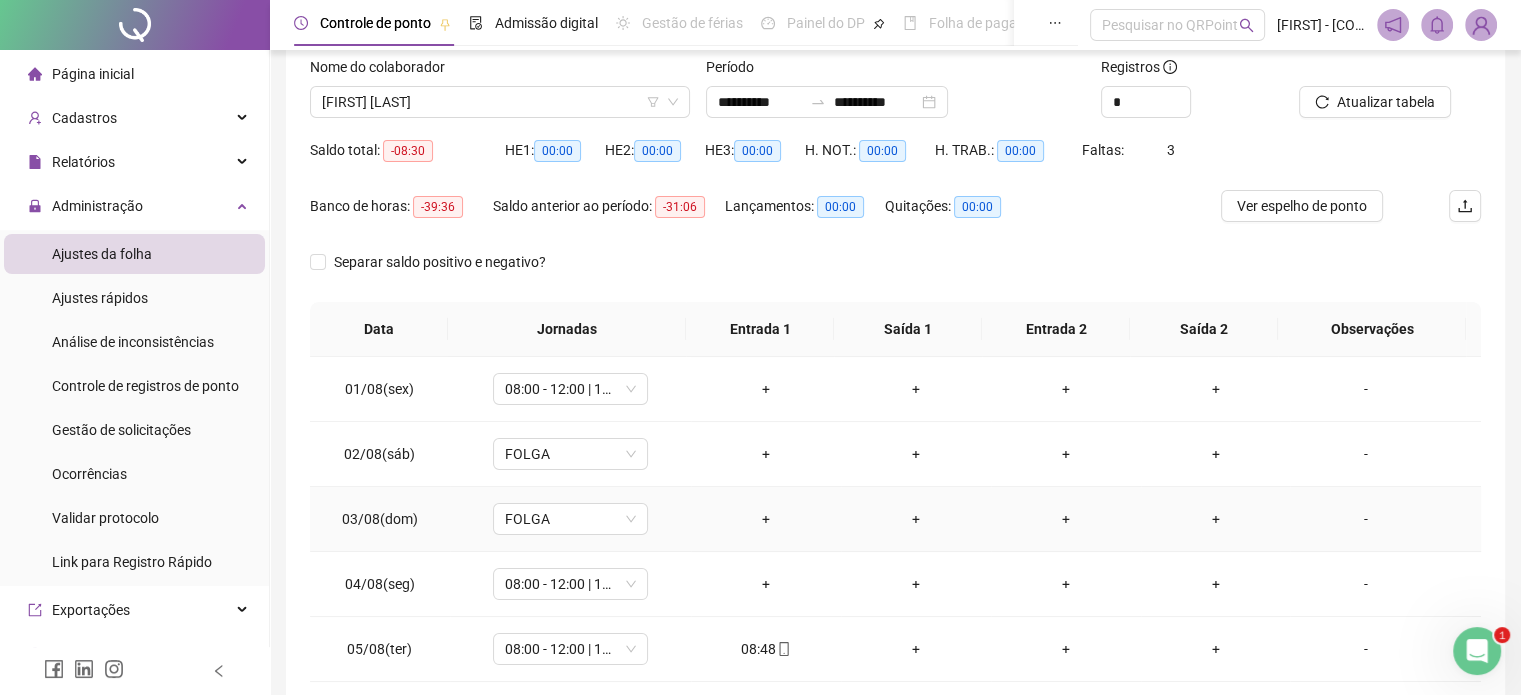 scroll, scrollTop: 224, scrollLeft: 0, axis: vertical 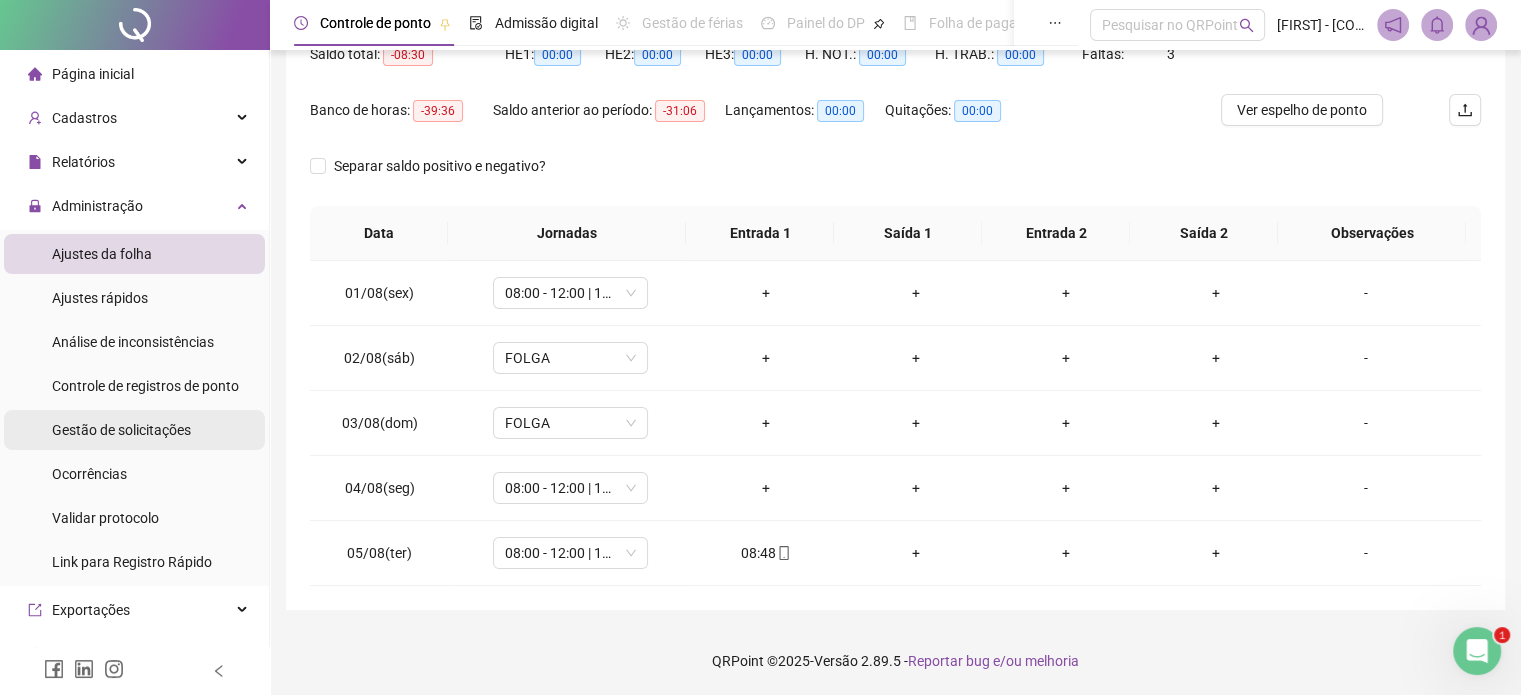 click on "Gestão de solicitações" at bounding box center [121, 430] 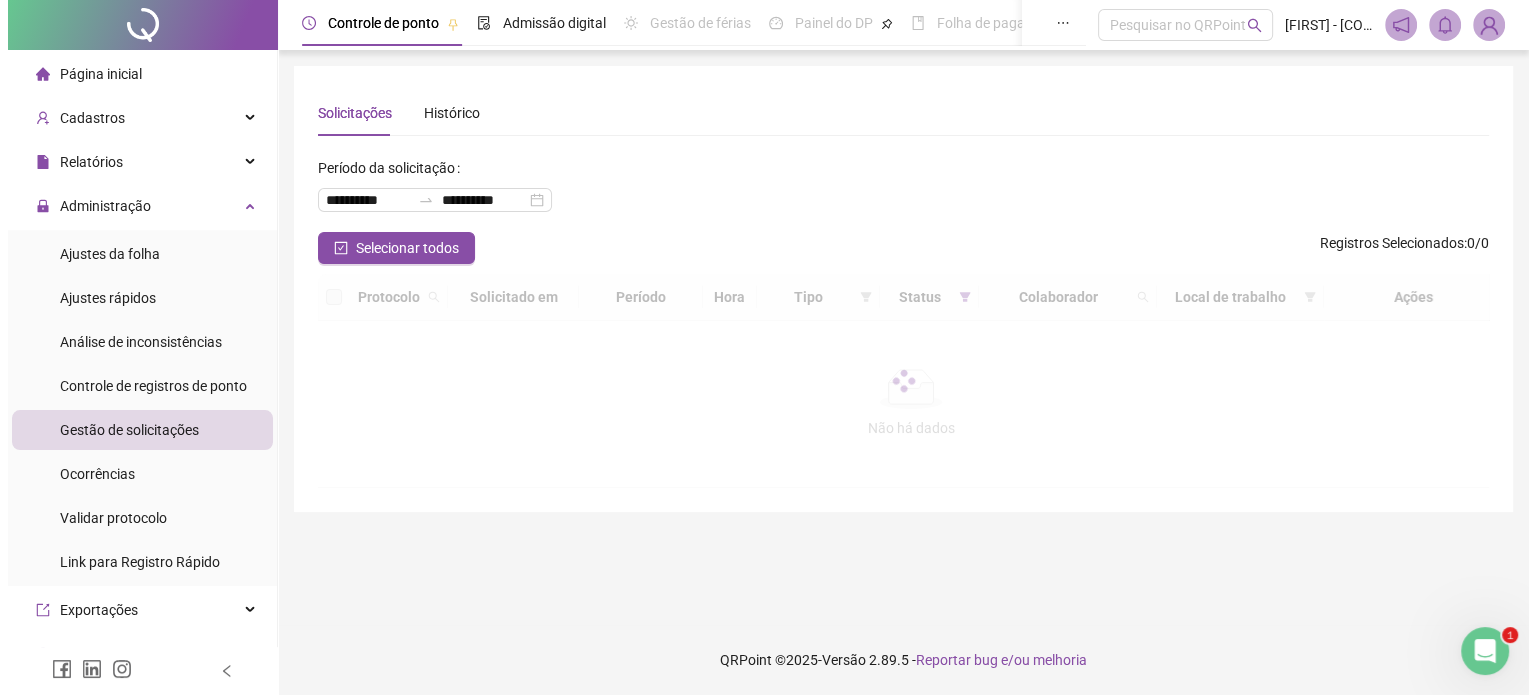 scroll, scrollTop: 0, scrollLeft: 0, axis: both 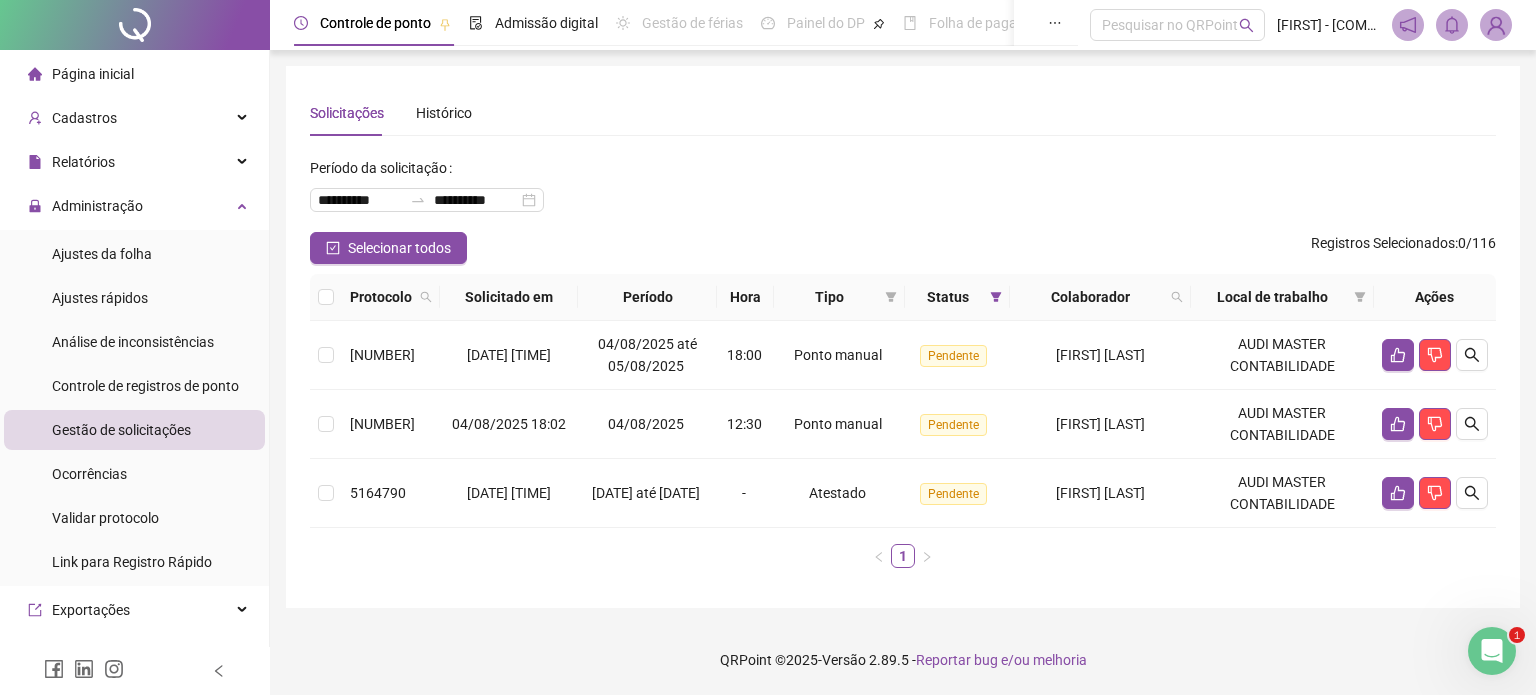 click at bounding box center (1496, 25) 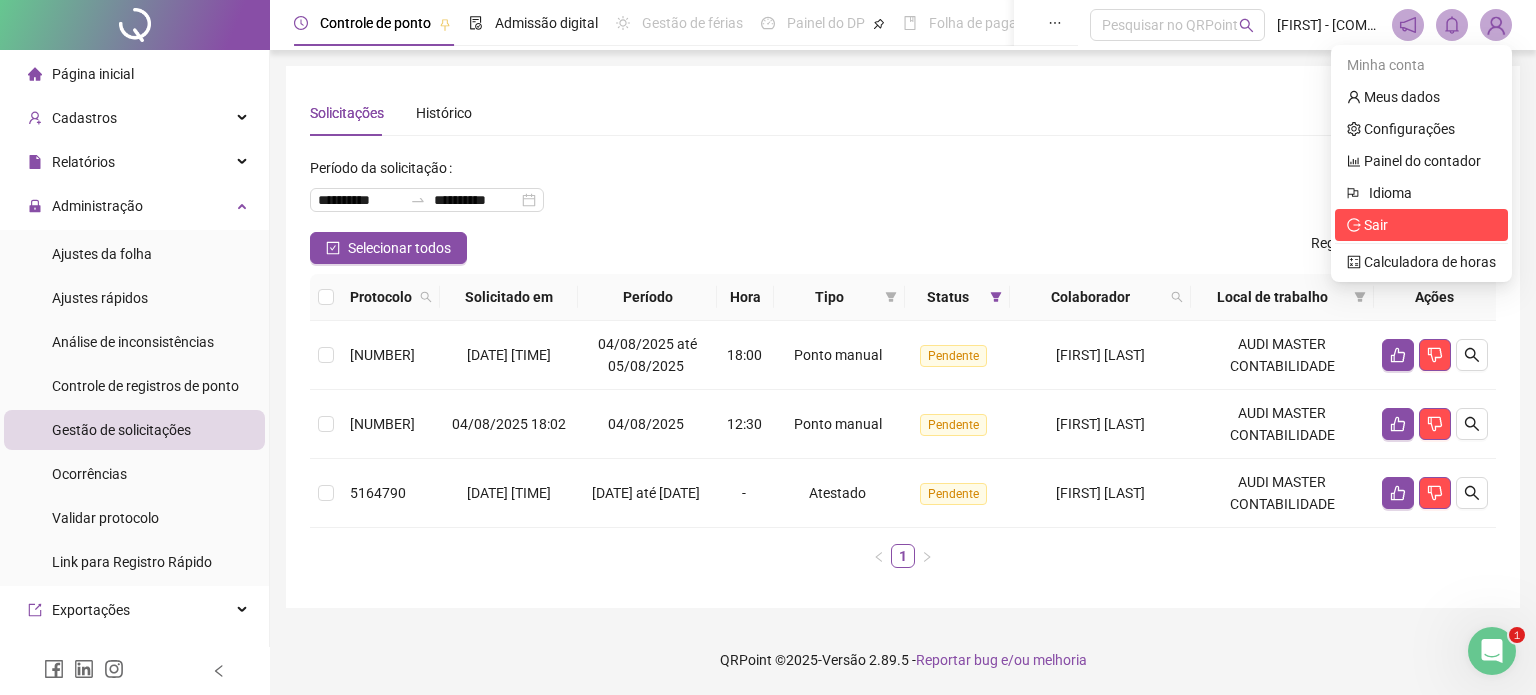 click on "Sair" at bounding box center [1421, 225] 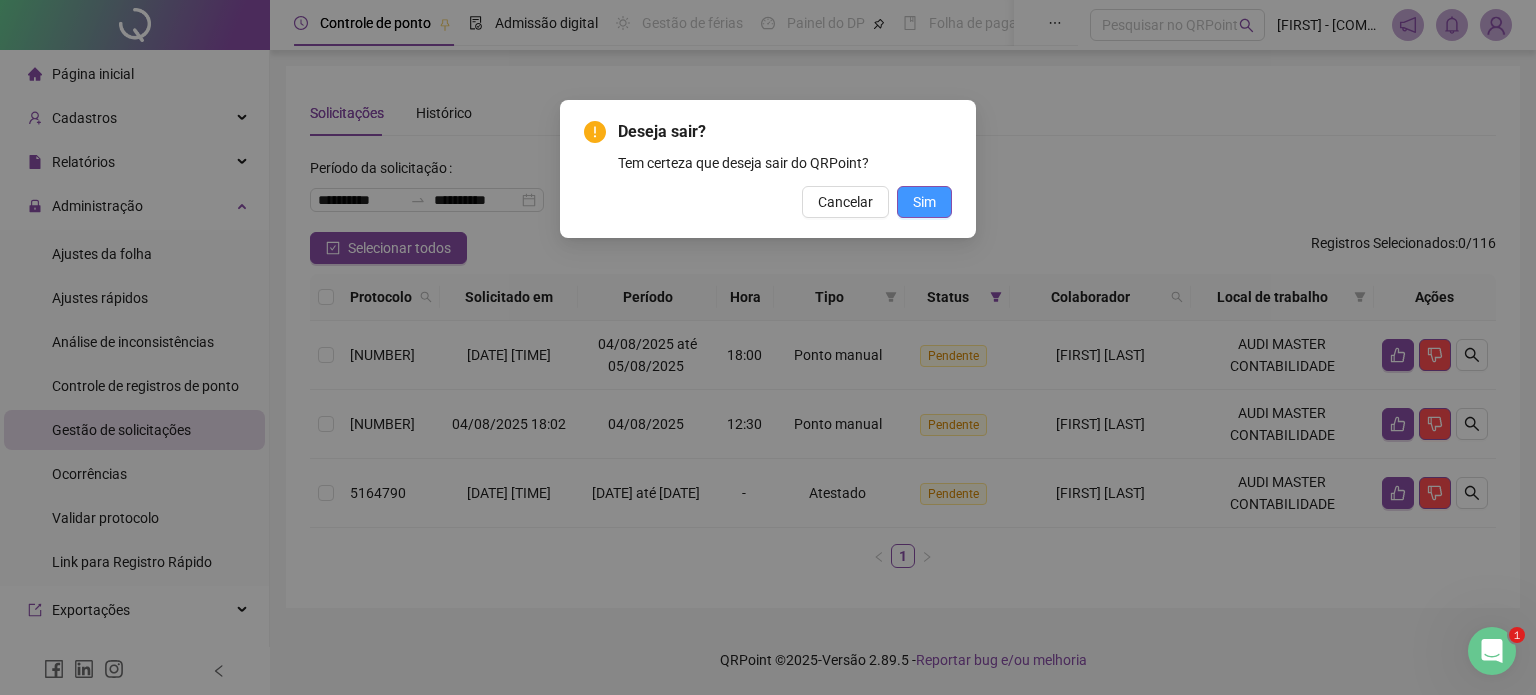 click on "Sim" at bounding box center [924, 202] 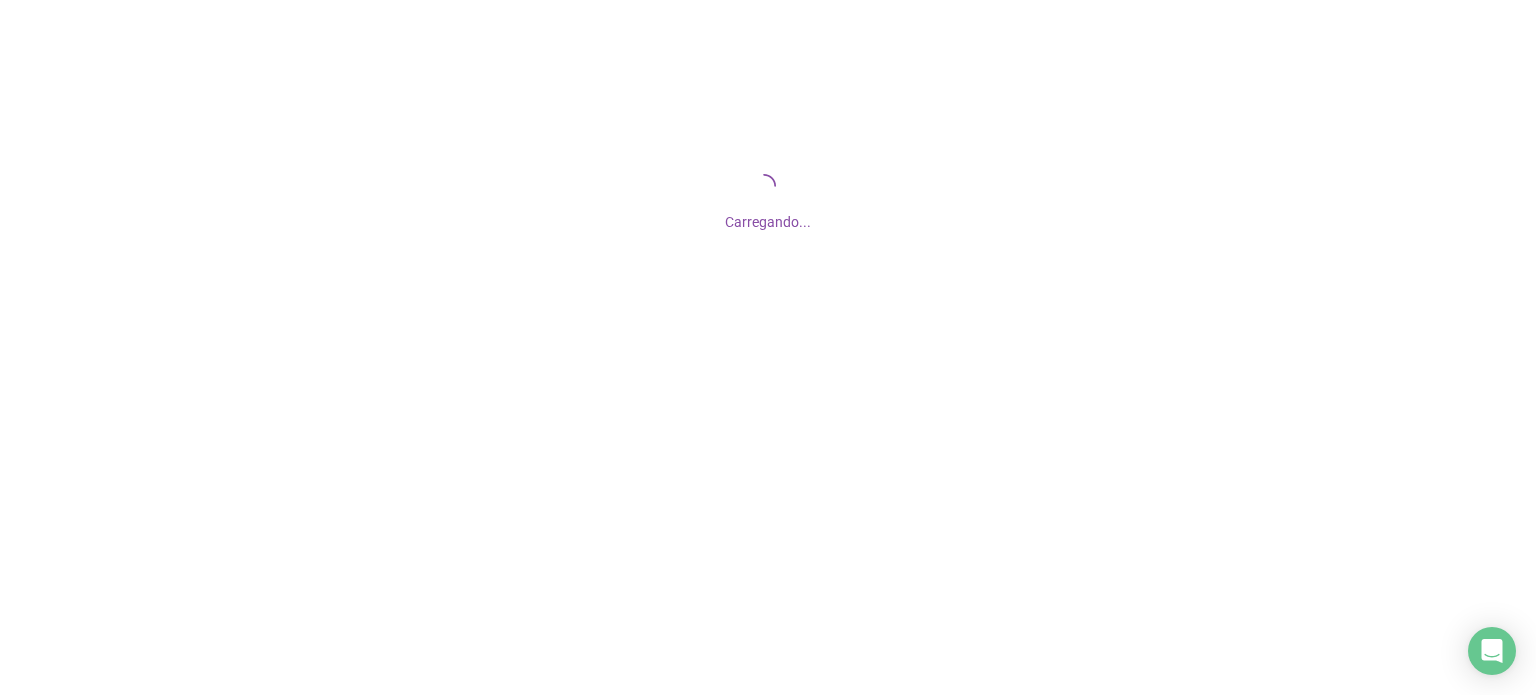 scroll, scrollTop: 0, scrollLeft: 0, axis: both 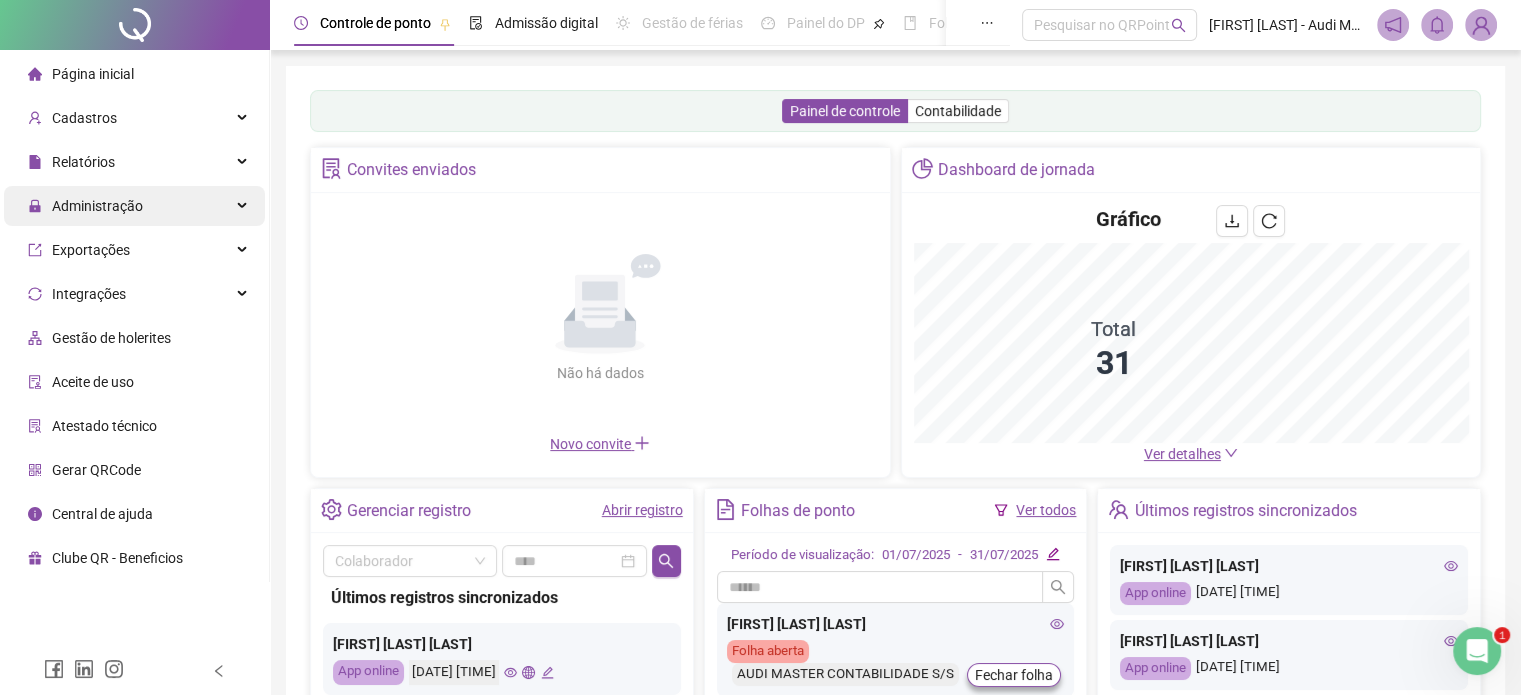 click on "Administração" at bounding box center (134, 206) 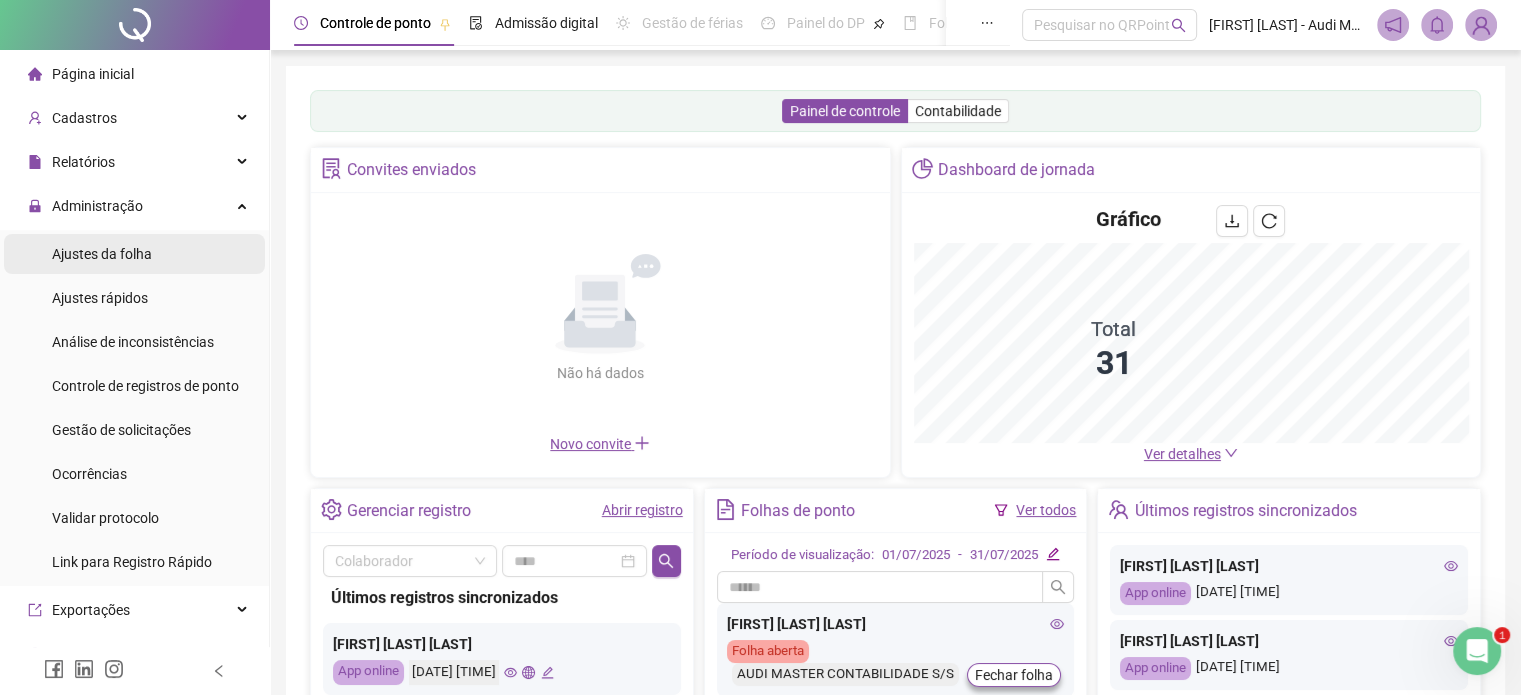 click on "Ajustes da folha" at bounding box center (102, 254) 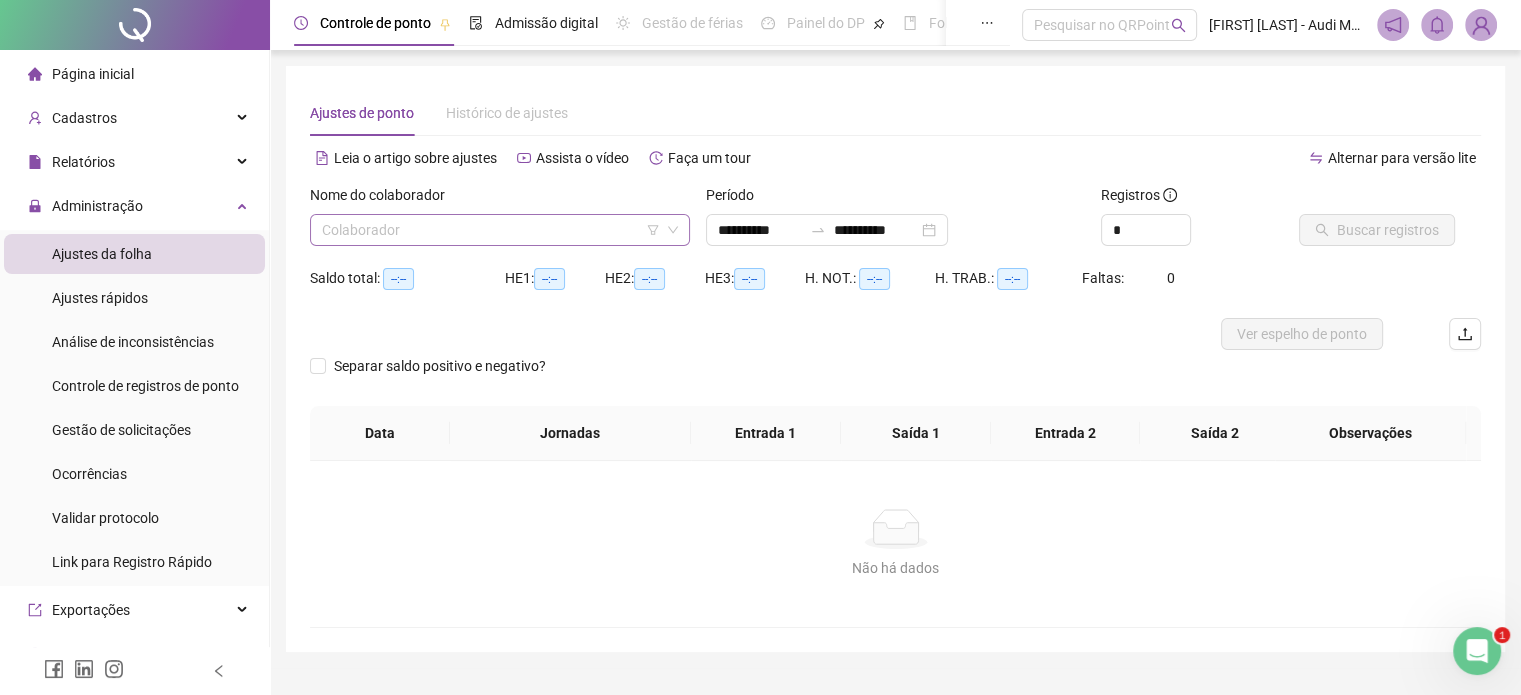 click at bounding box center [491, 230] 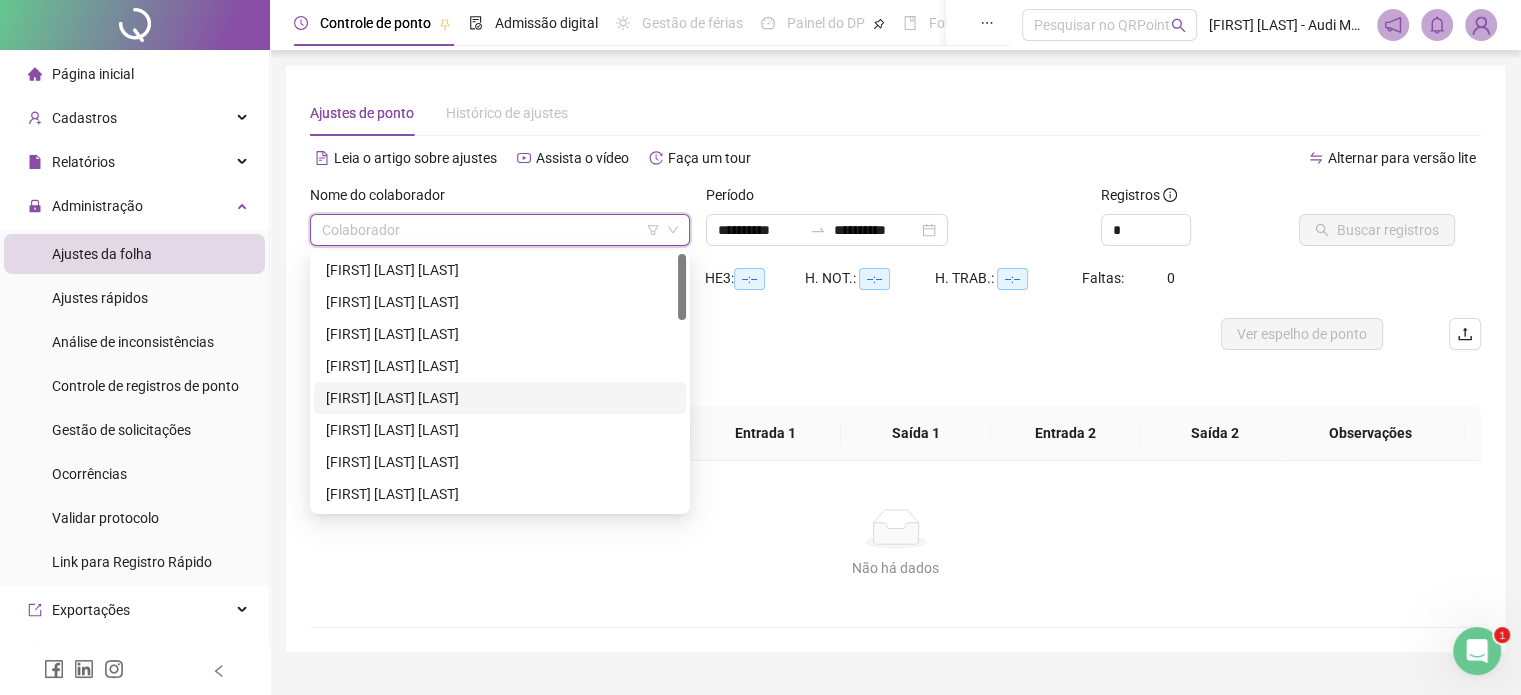 scroll, scrollTop: 400, scrollLeft: 0, axis: vertical 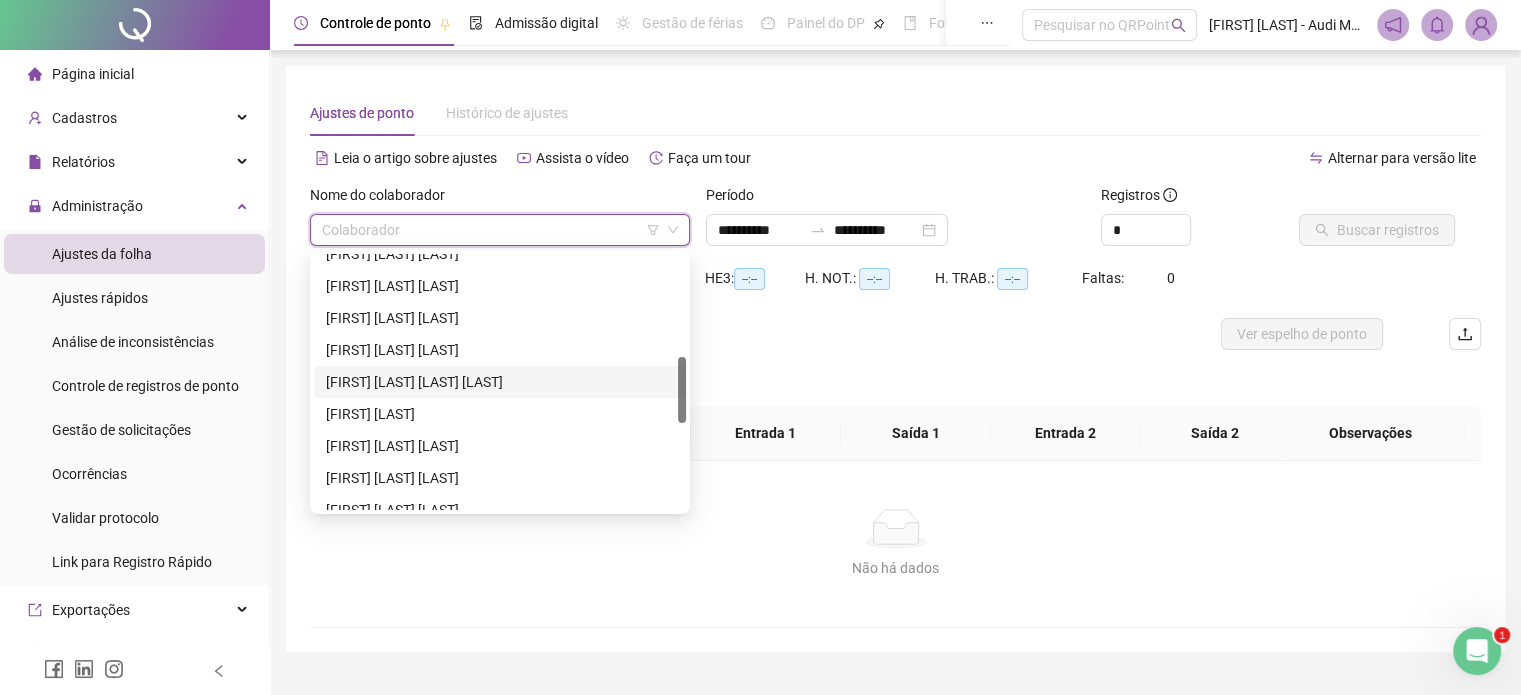 click on "GEORGE ANDRE MACHADO DO NASCIMENTO" at bounding box center [500, 382] 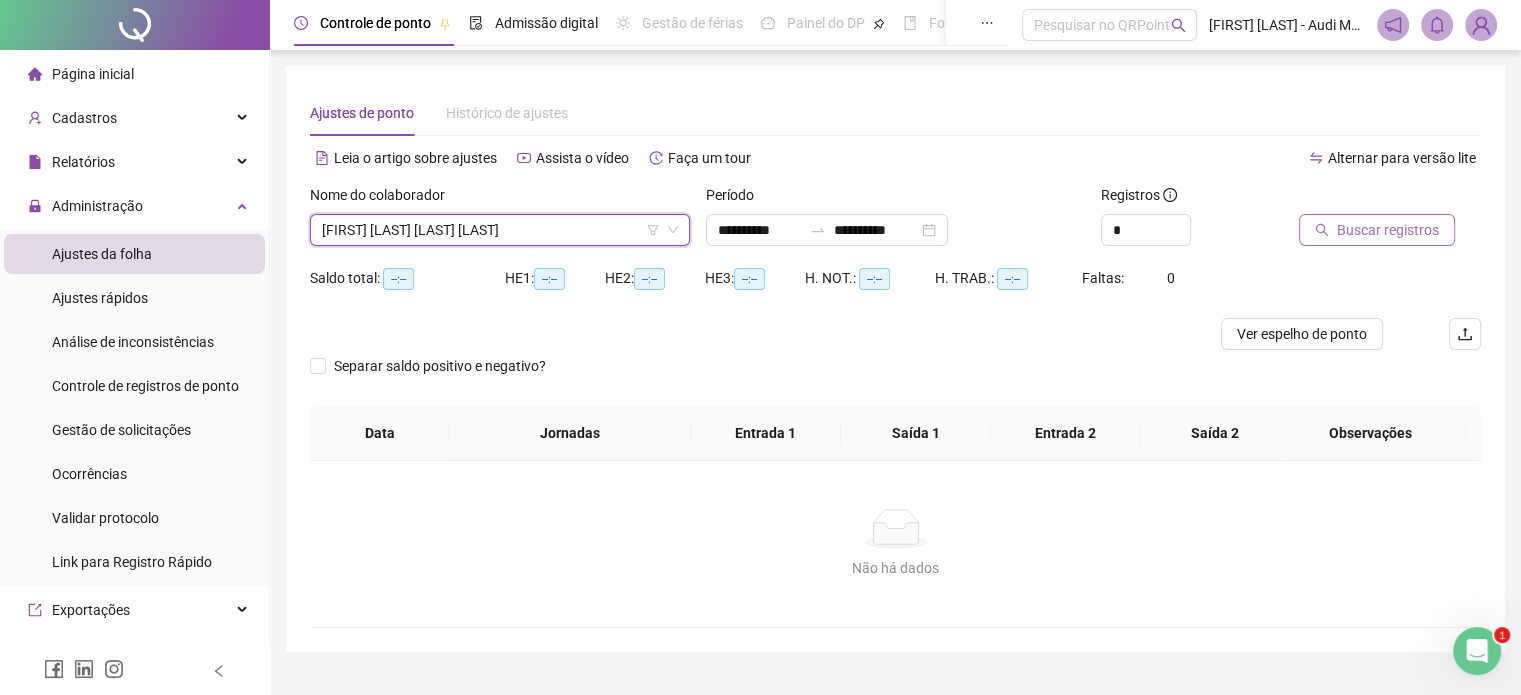 click on "Buscar registros" at bounding box center [1388, 230] 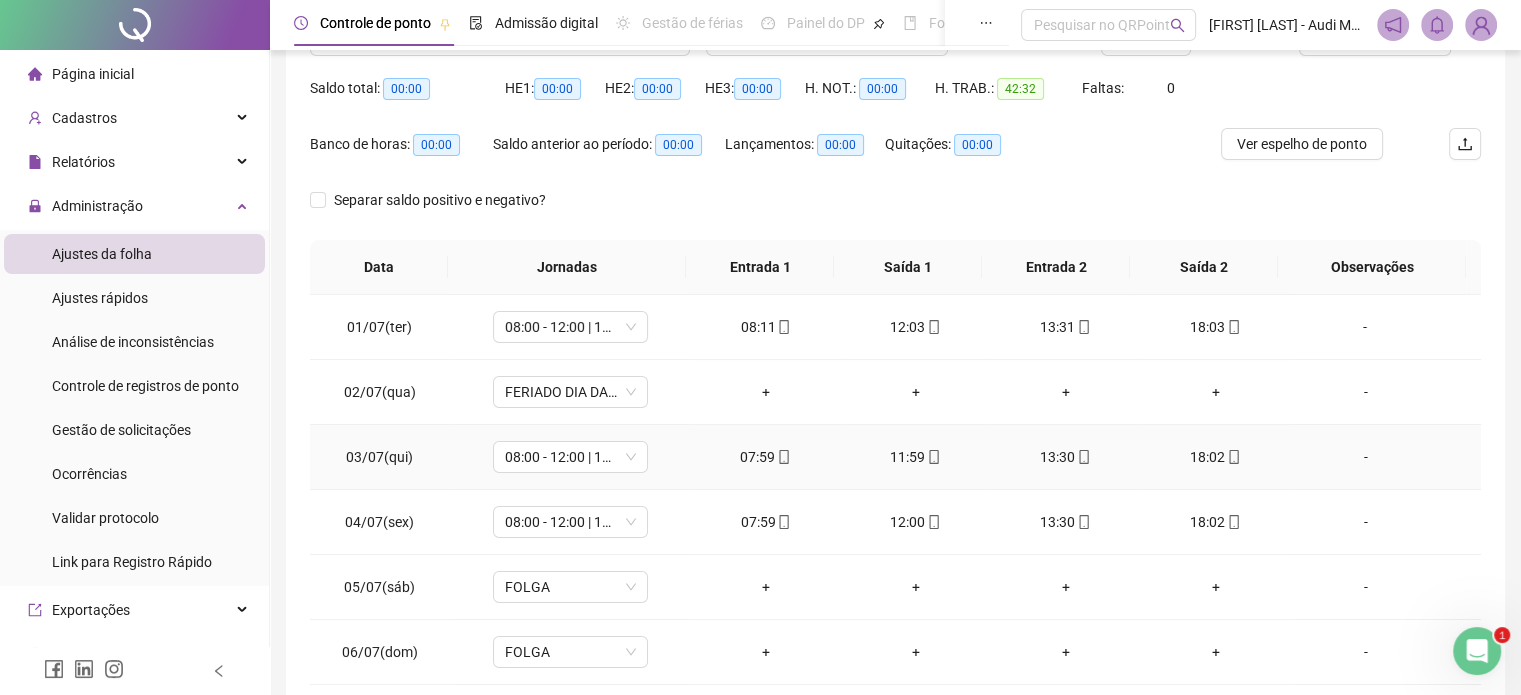 scroll, scrollTop: 326, scrollLeft: 0, axis: vertical 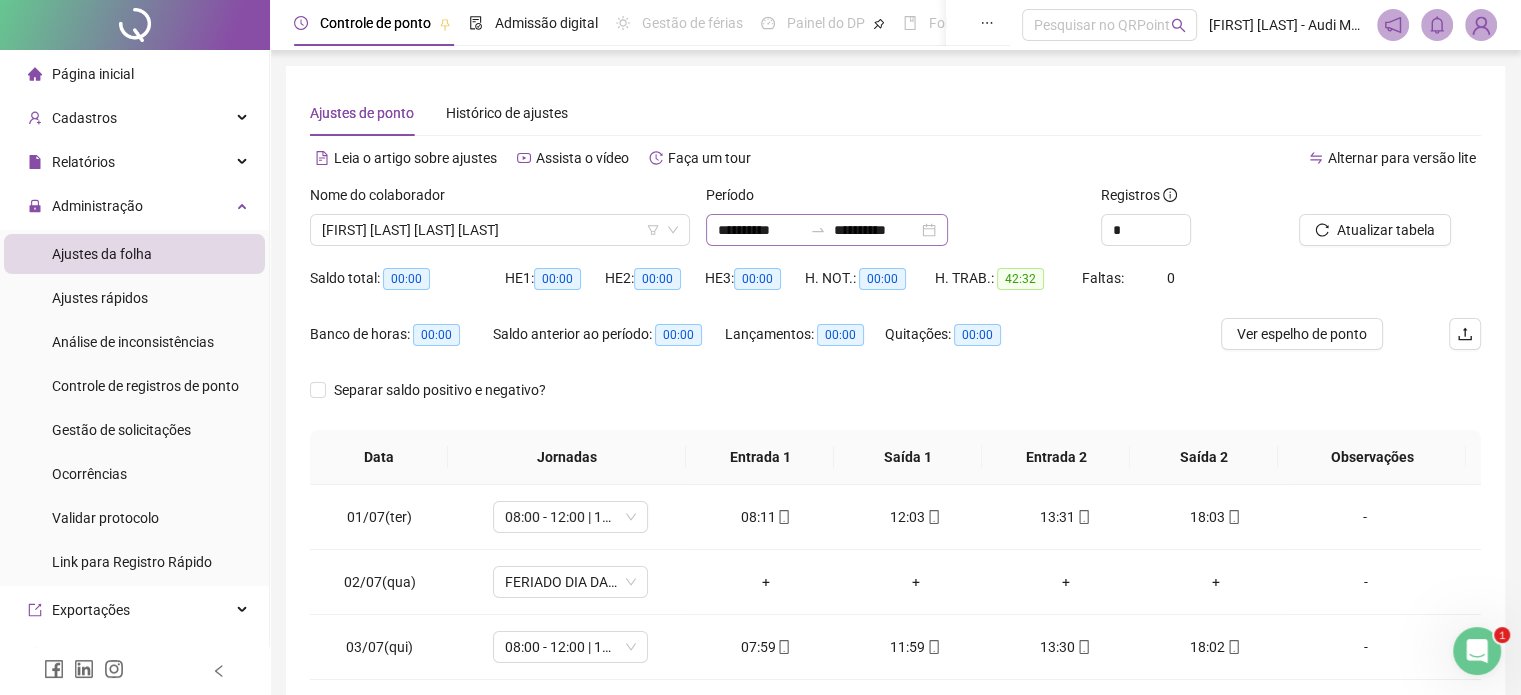 click at bounding box center [818, 230] 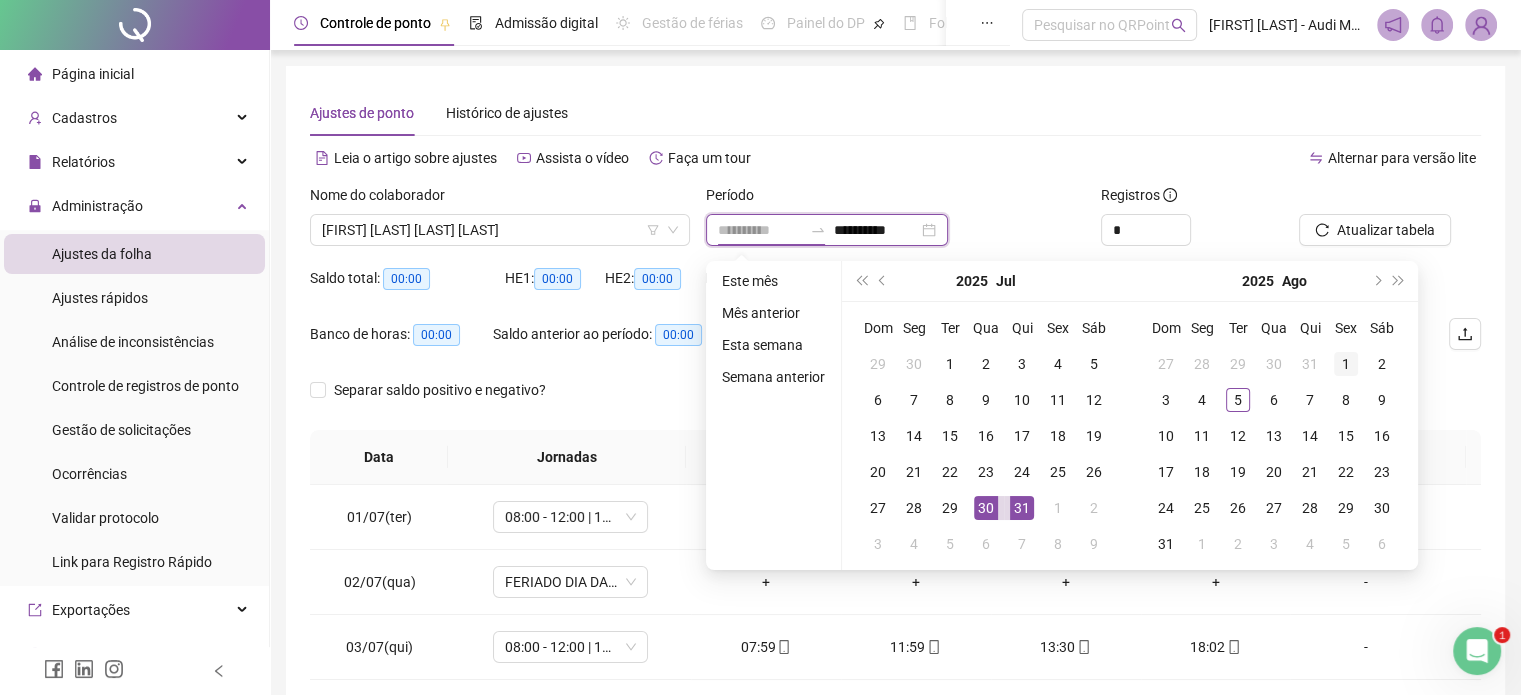 type on "**********" 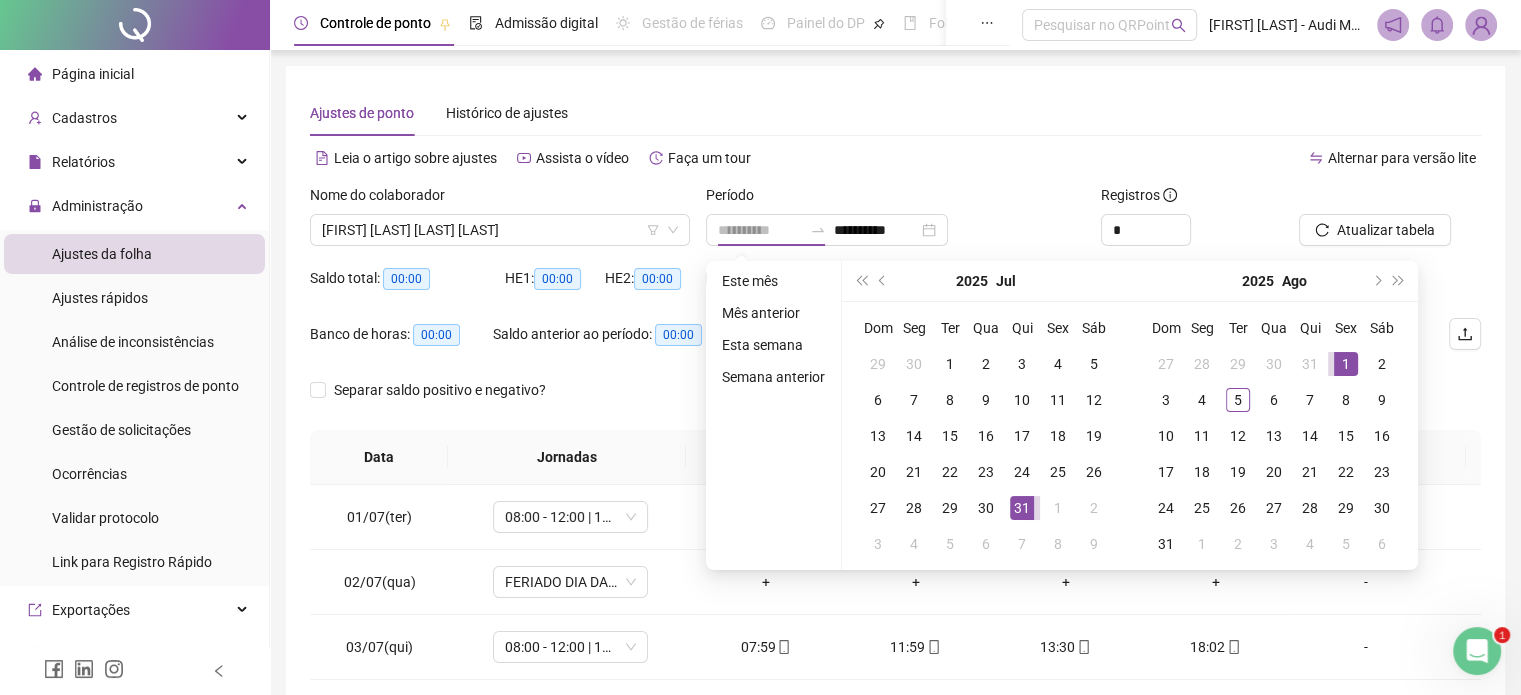 click on "1" at bounding box center [1346, 364] 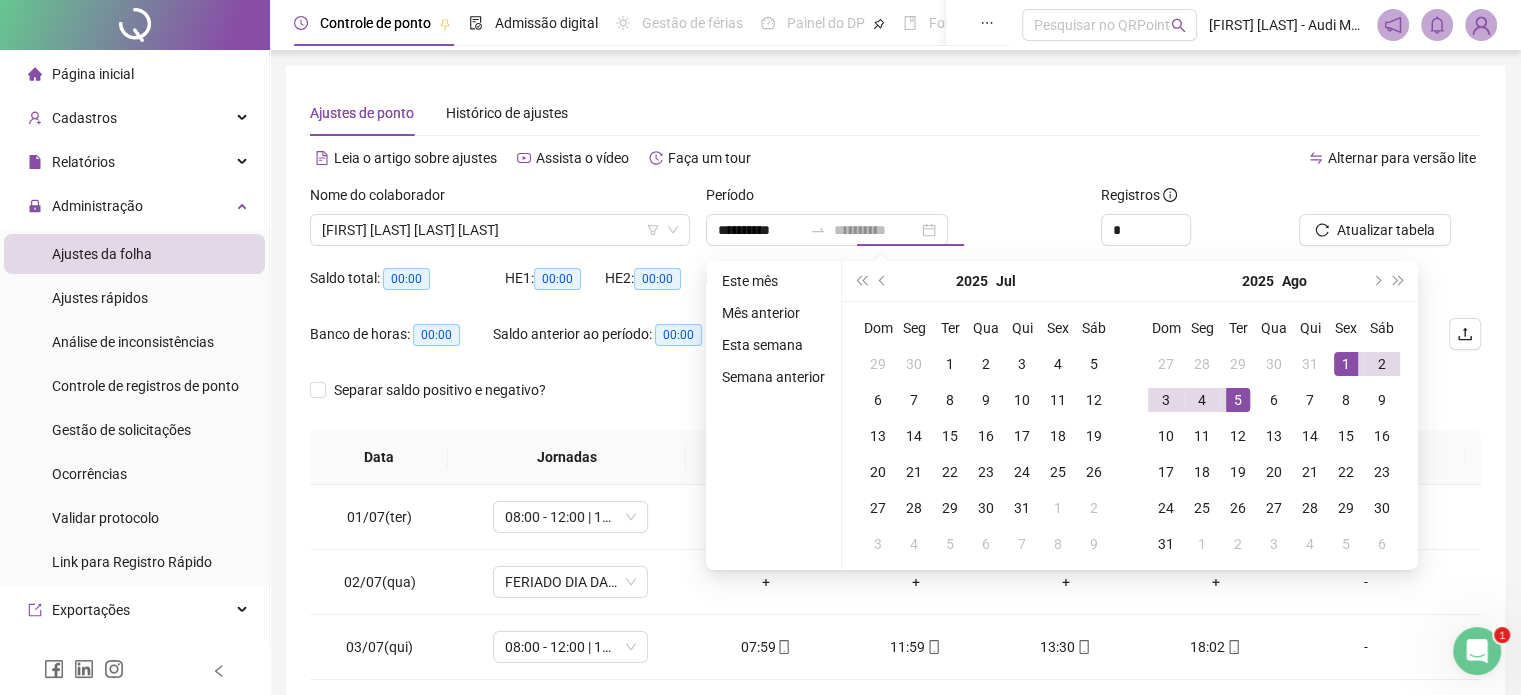 click on "5" at bounding box center (1238, 400) 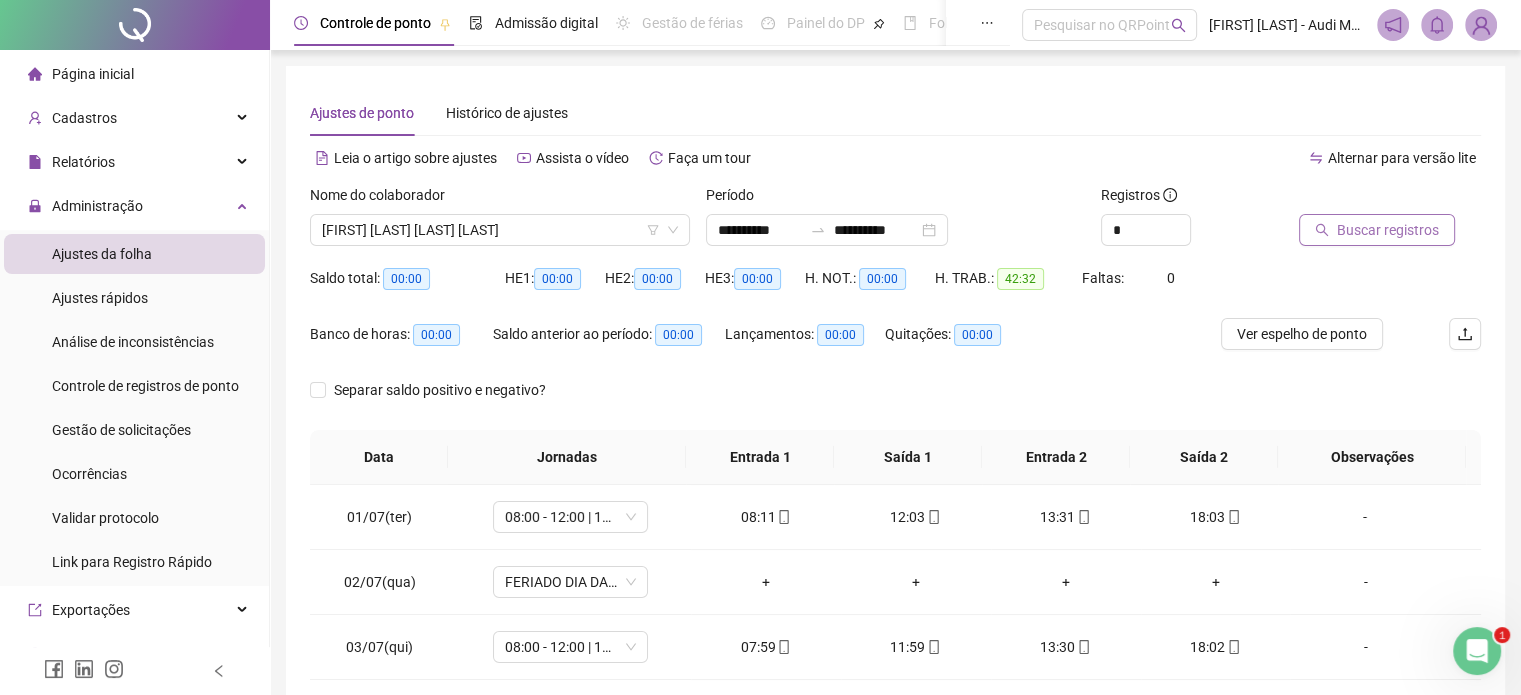 click on "Buscar registros" at bounding box center [1388, 230] 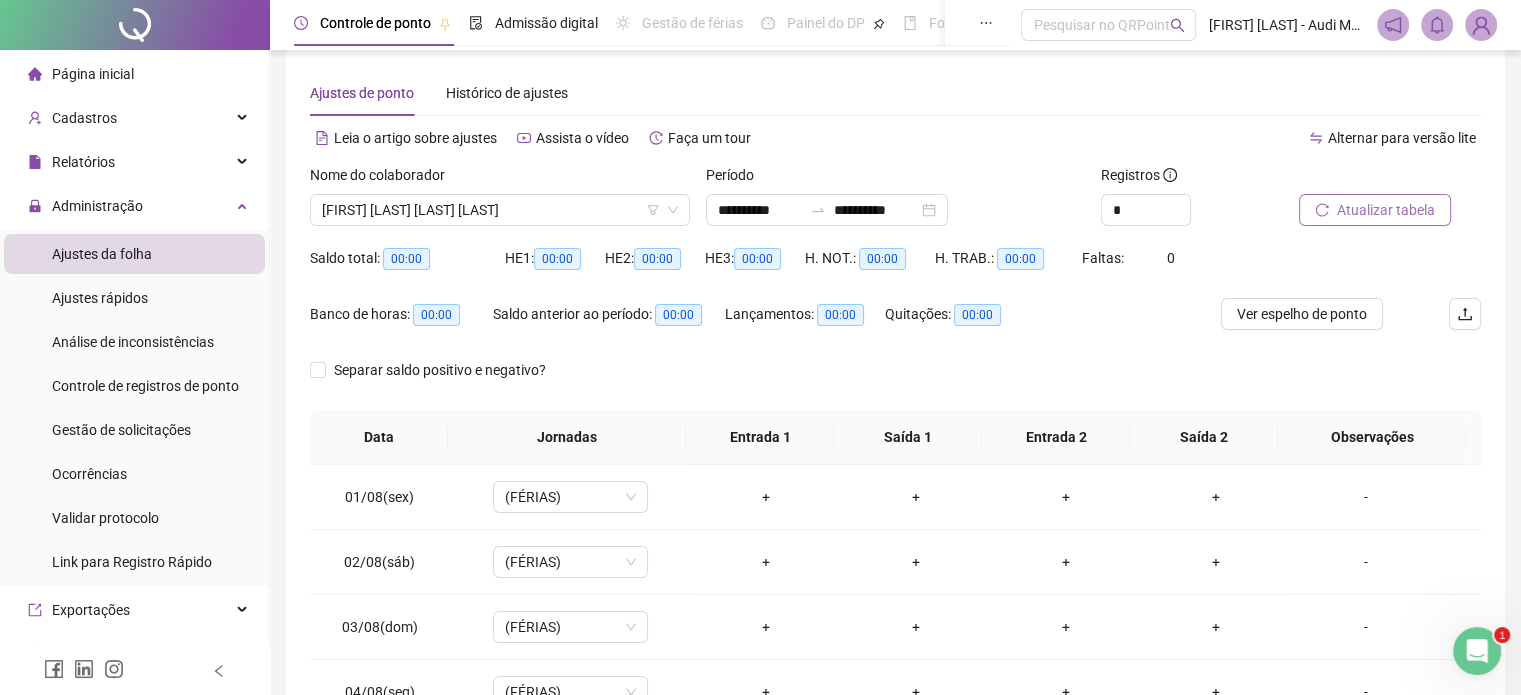 scroll, scrollTop: 0, scrollLeft: 0, axis: both 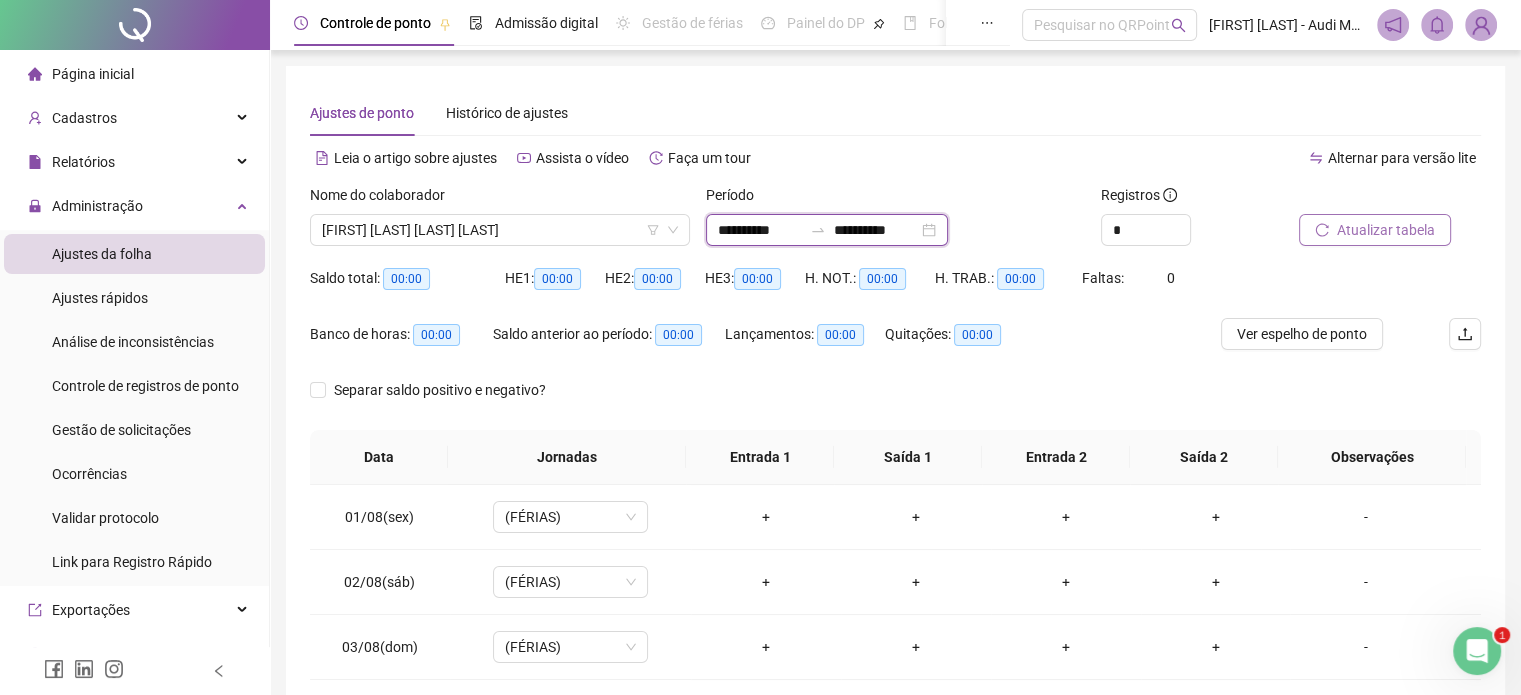click on "**********" at bounding box center (876, 230) 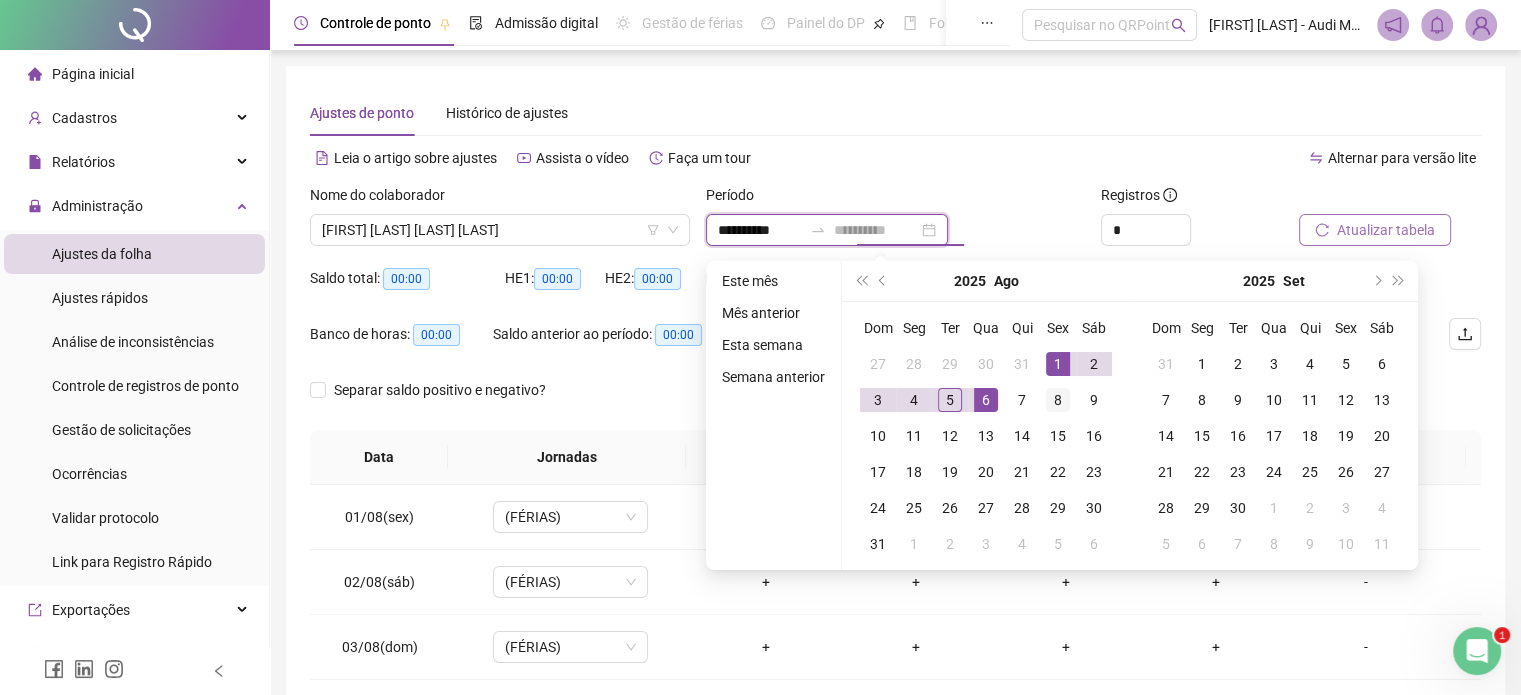type on "**********" 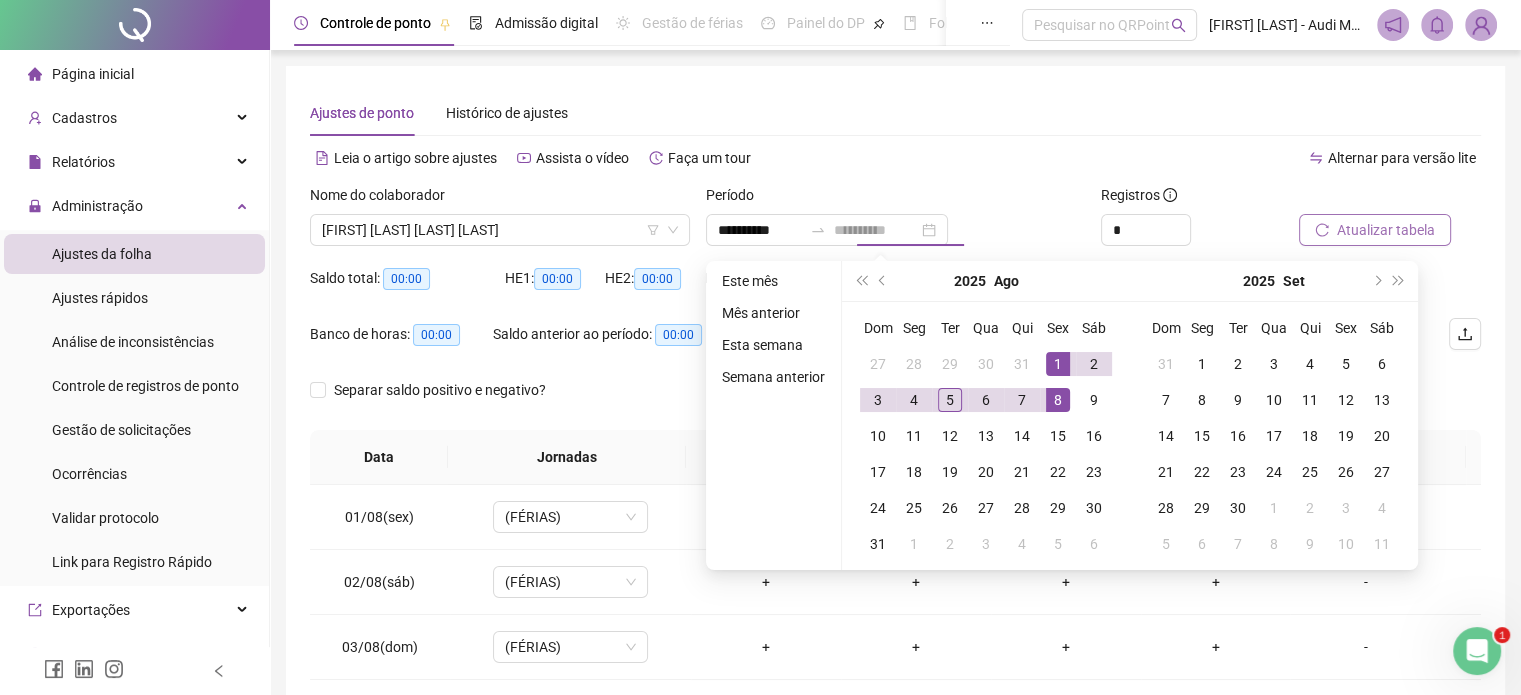 click on "8" at bounding box center [1058, 400] 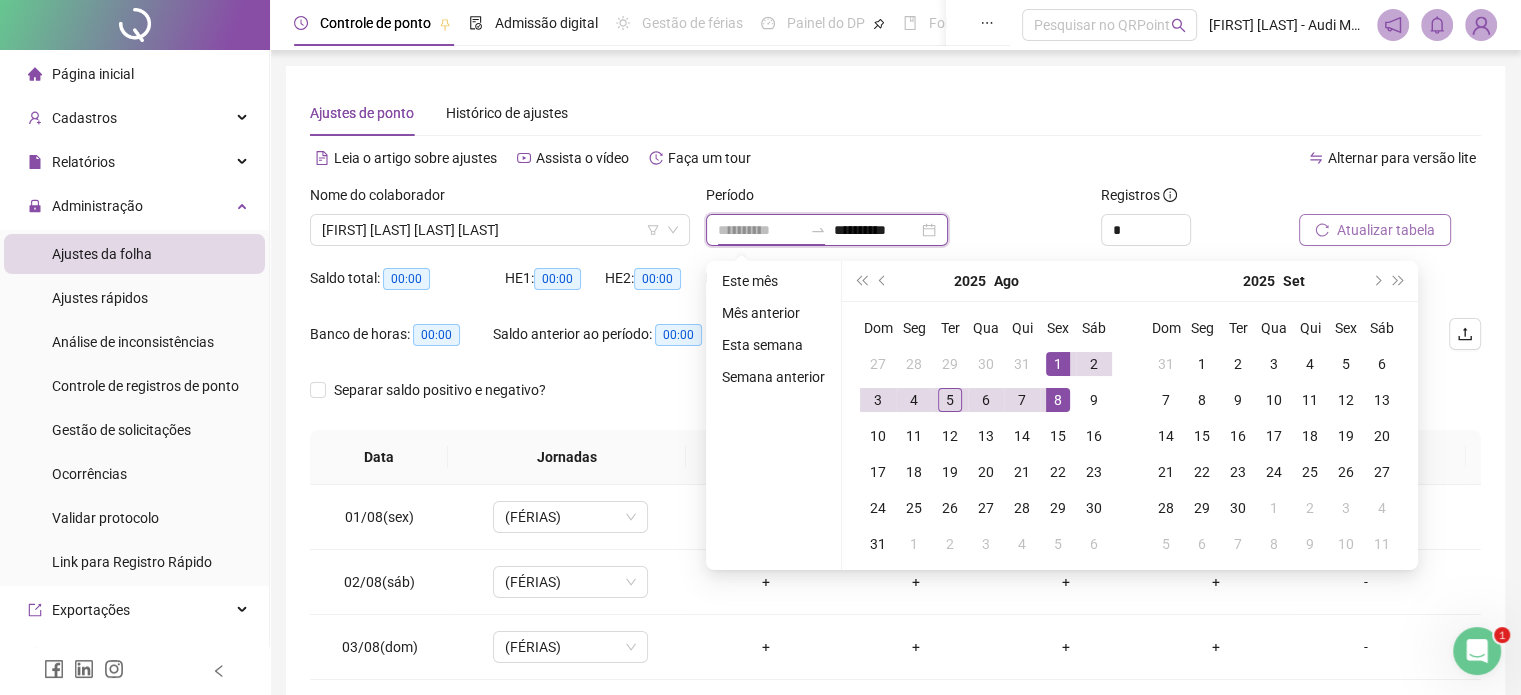 type on "**********" 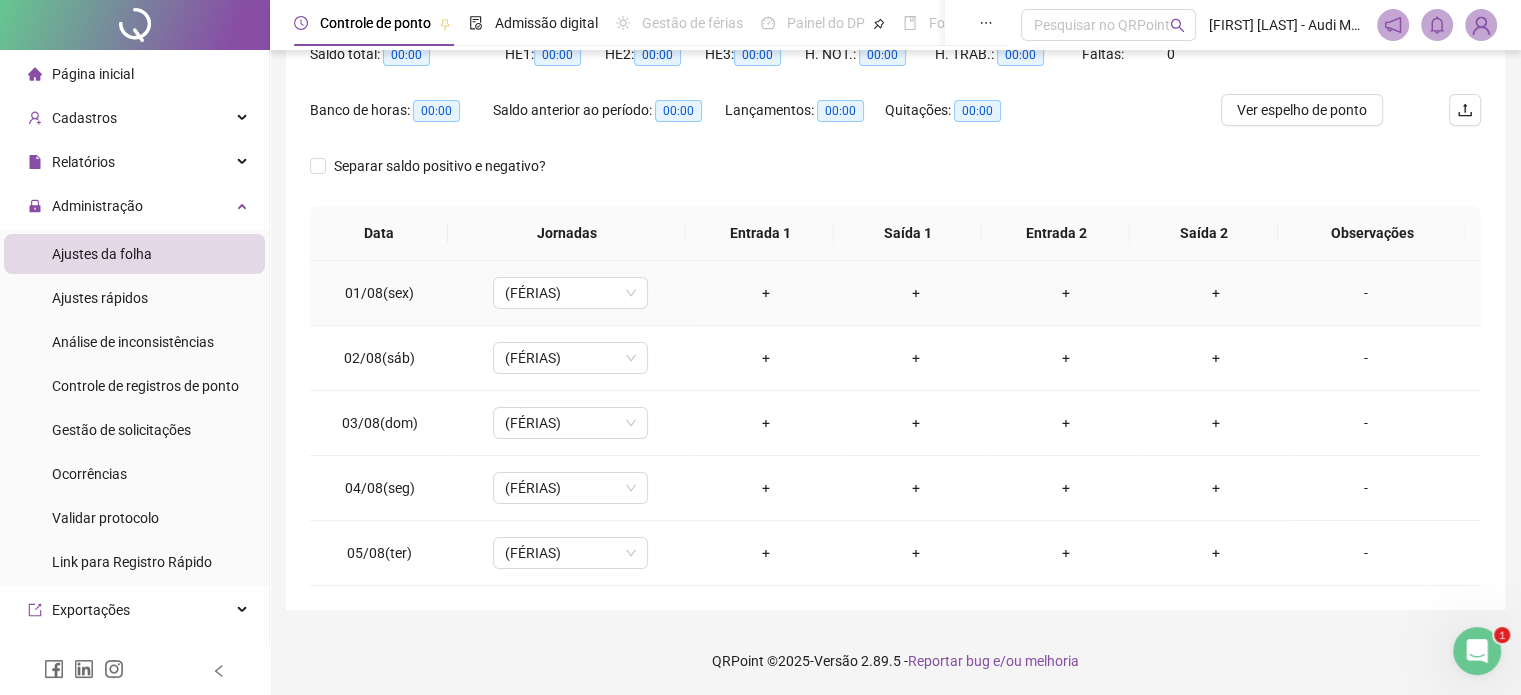 scroll, scrollTop: 124, scrollLeft: 0, axis: vertical 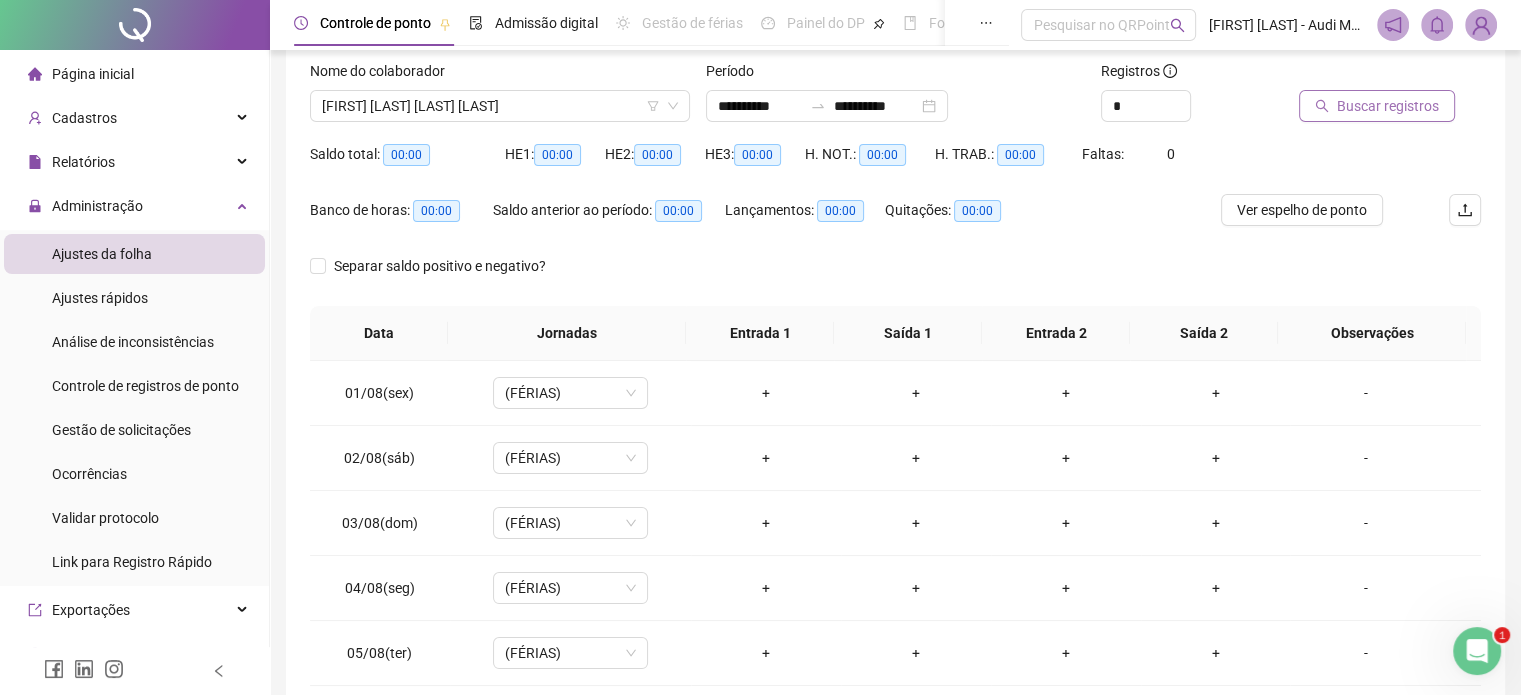 click on "Buscar registros" at bounding box center [1388, 106] 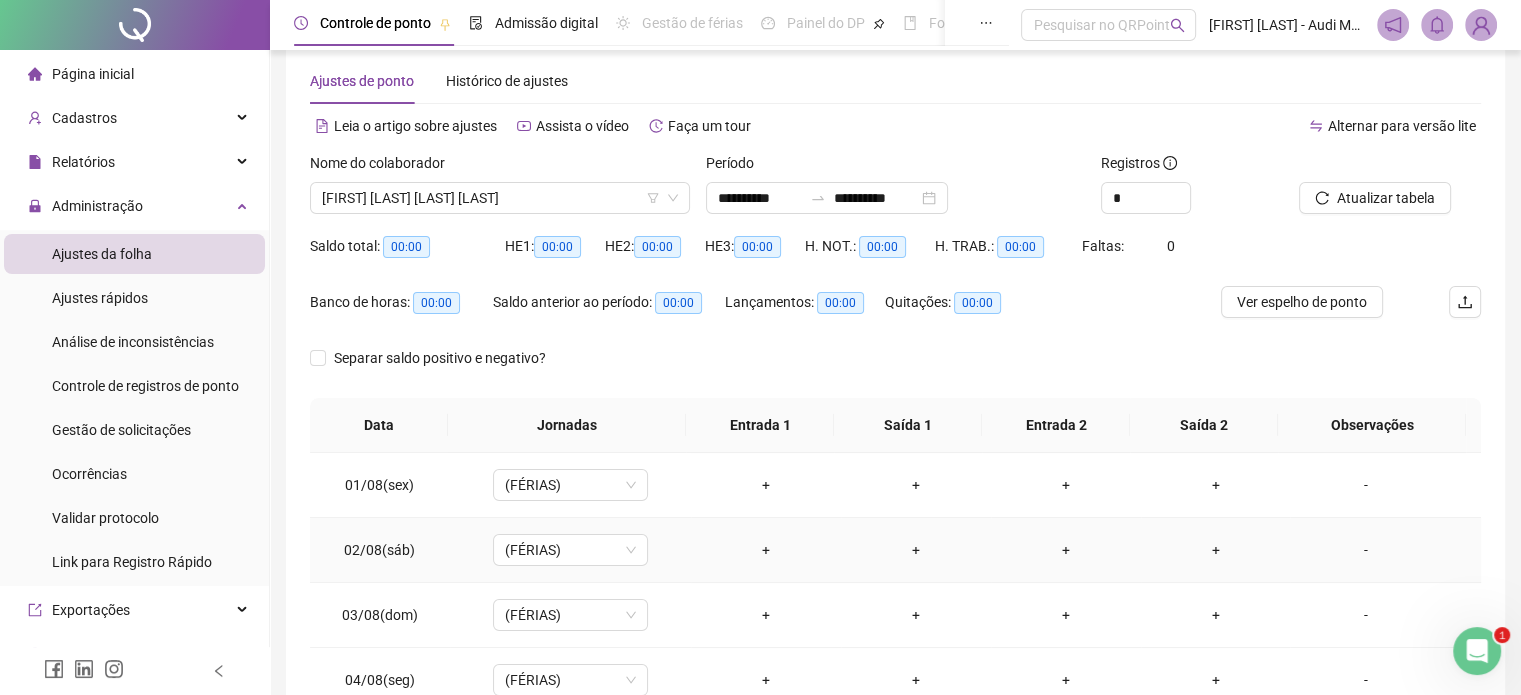 scroll, scrollTop: 24, scrollLeft: 0, axis: vertical 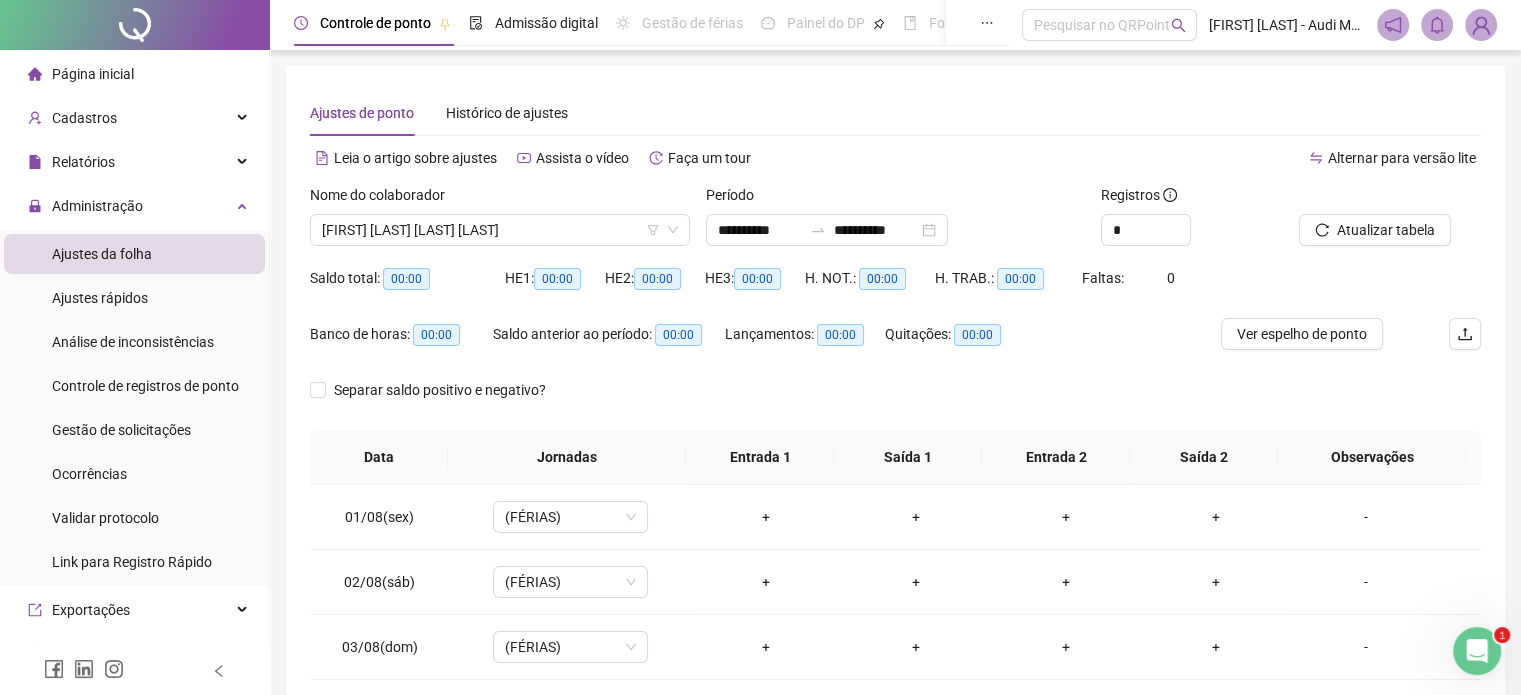 click at bounding box center [1481, 25] 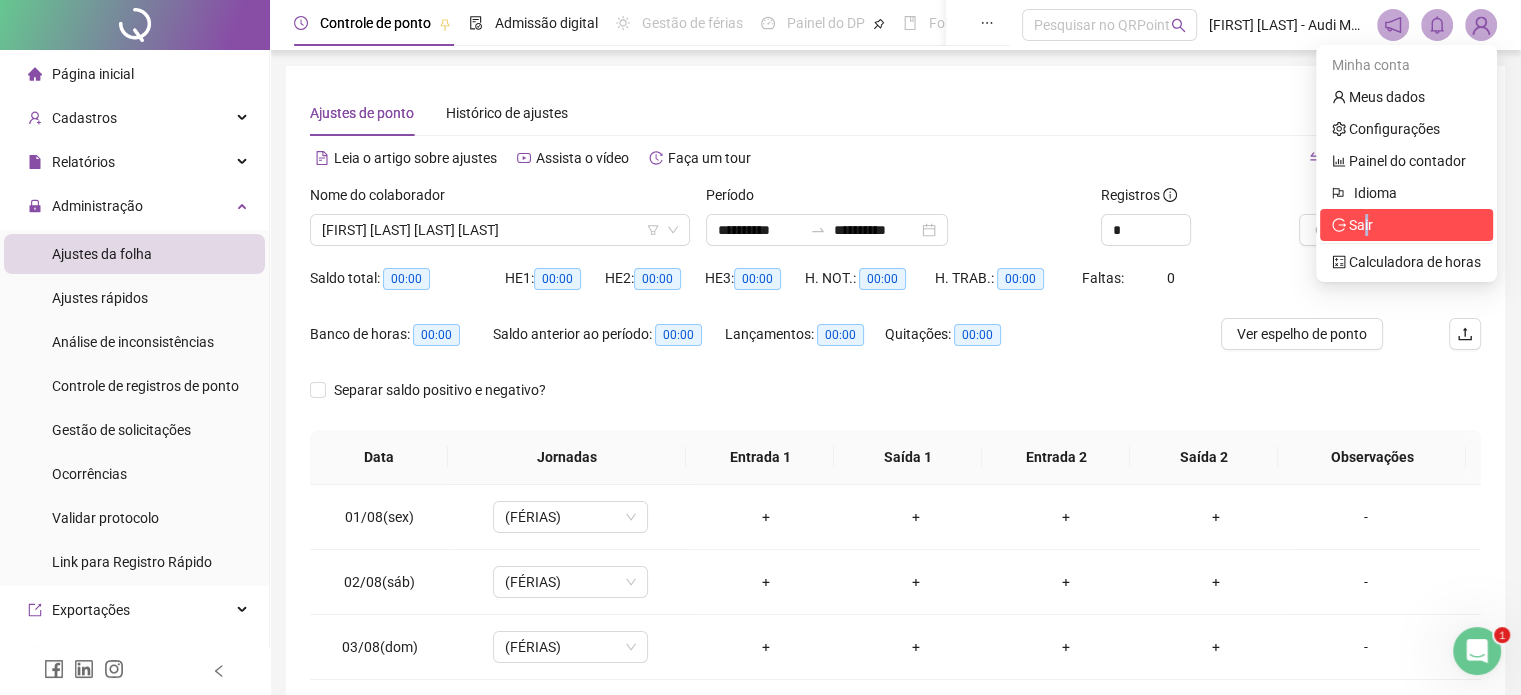 click on "Sair" at bounding box center (1361, 225) 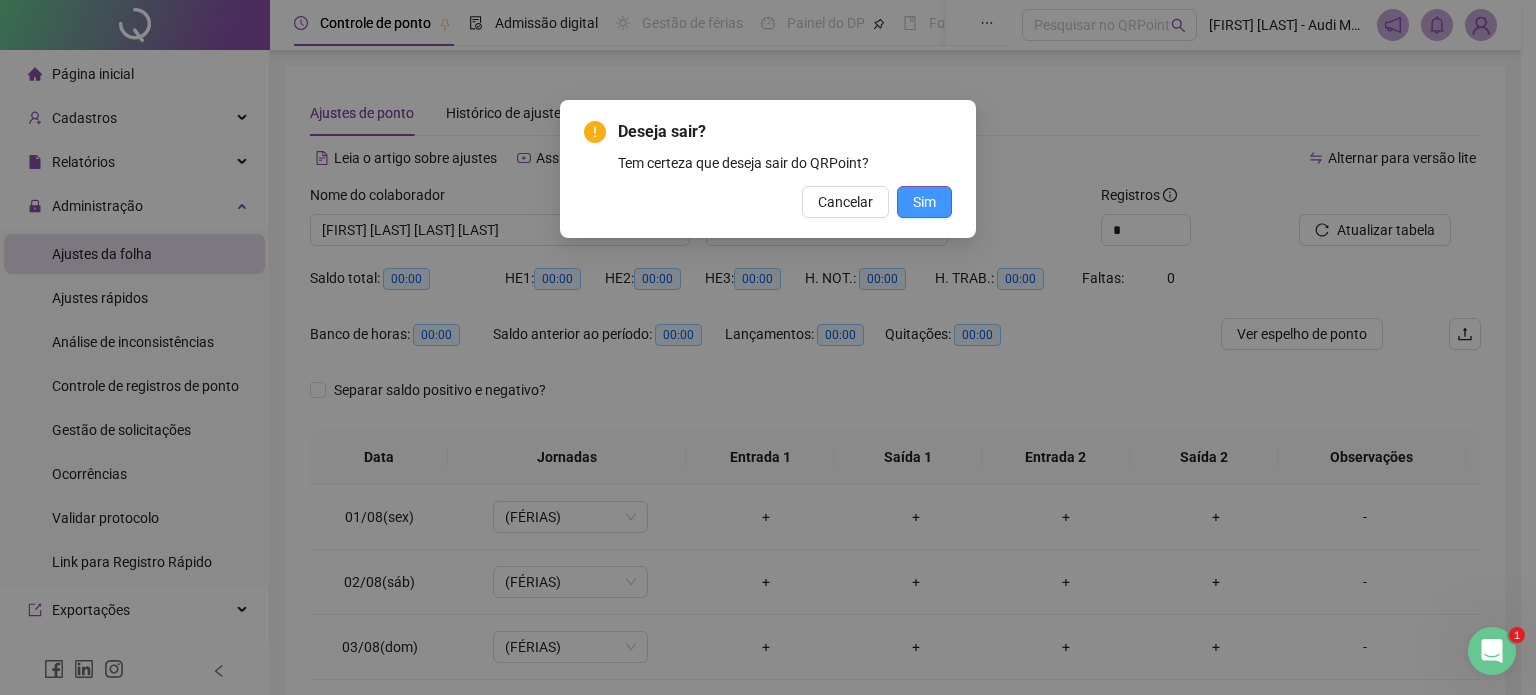 click on "Sim" at bounding box center (924, 202) 